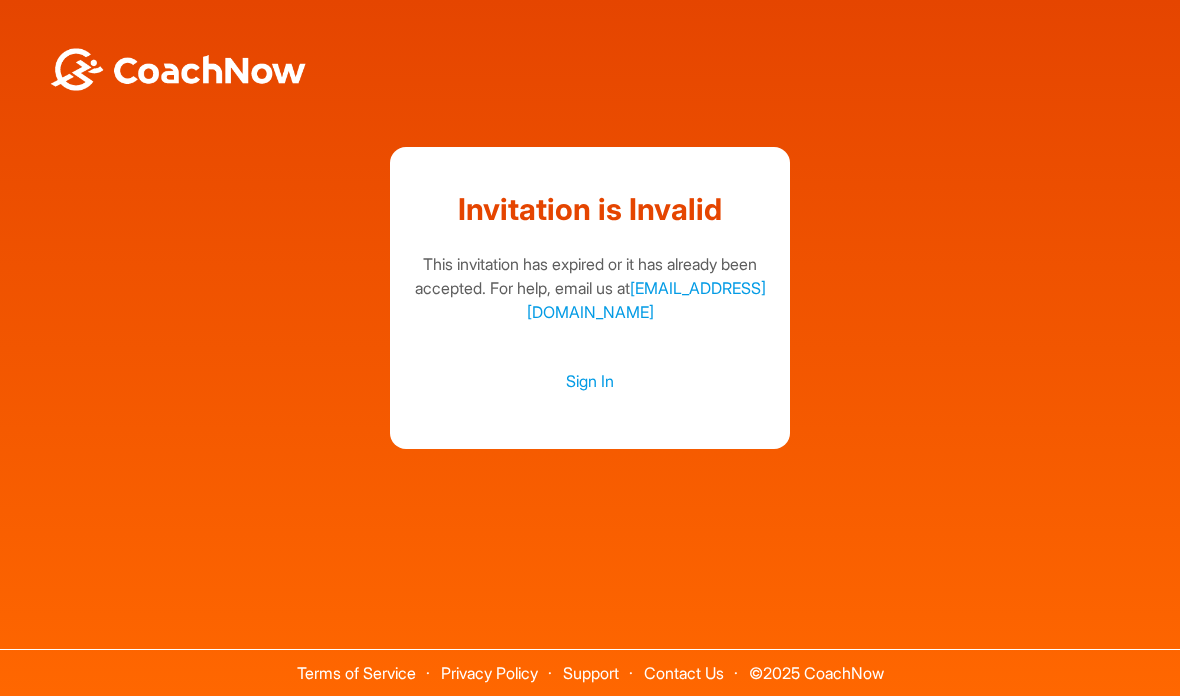 scroll, scrollTop: 0, scrollLeft: 0, axis: both 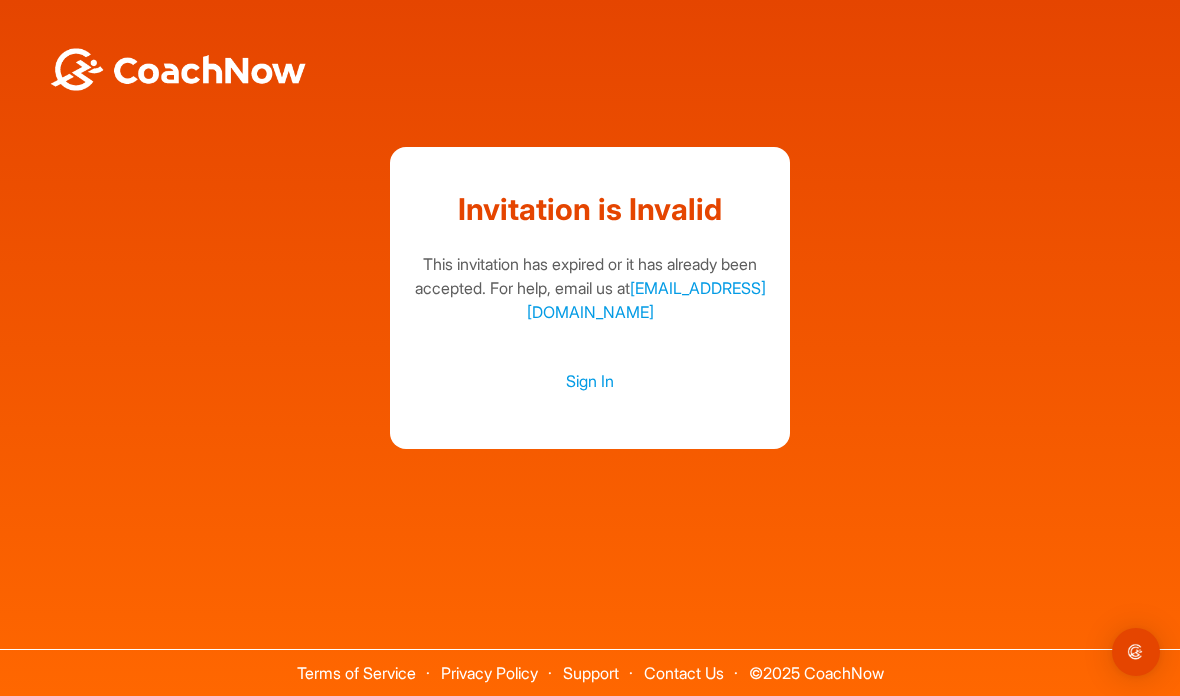 click on "Sign In" at bounding box center (590, 381) 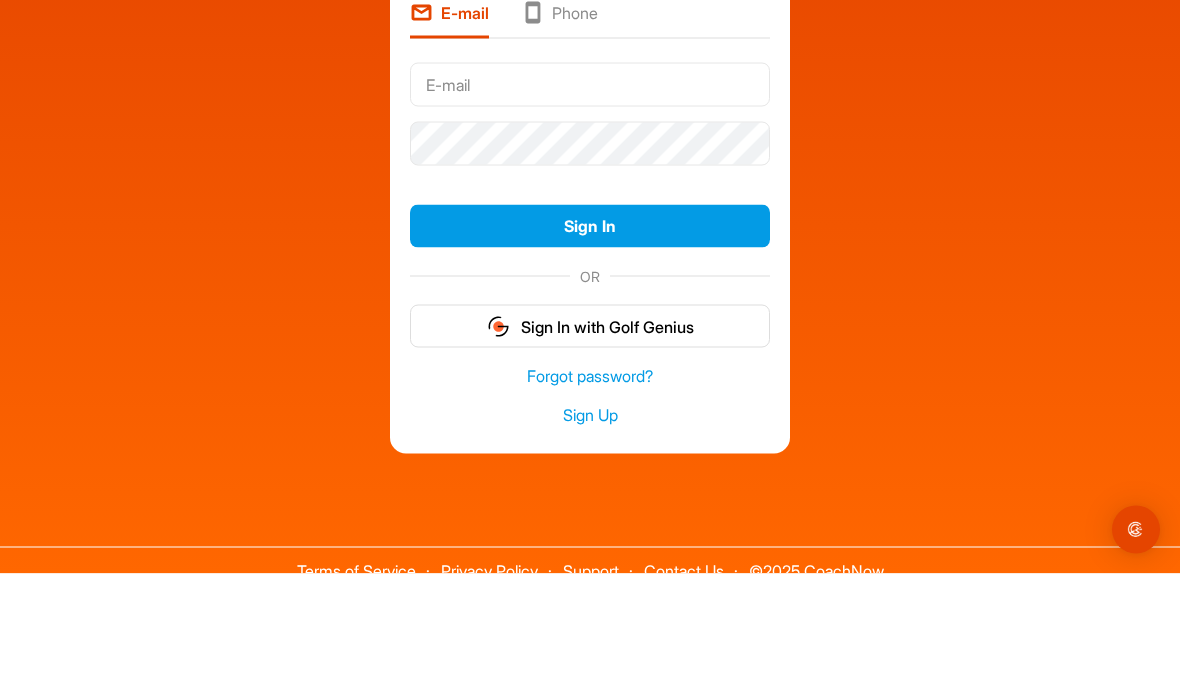 scroll, scrollTop: 80, scrollLeft: 0, axis: vertical 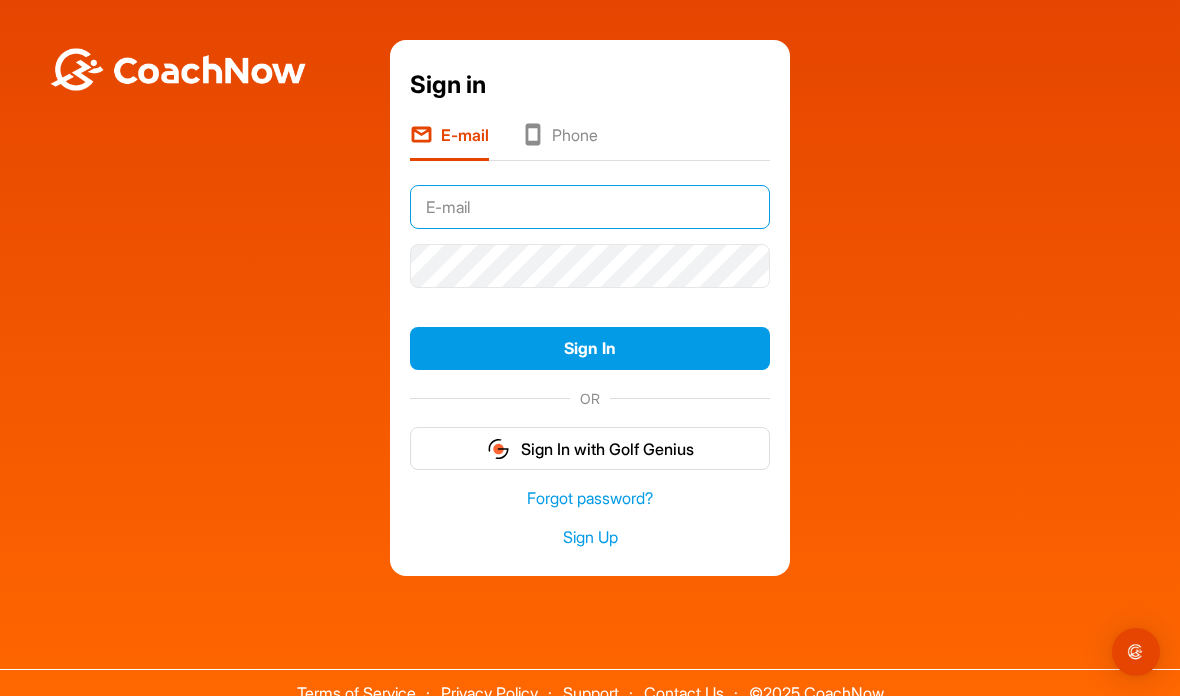 type on "[PERSON_NAME][EMAIL_ADDRESS][PERSON_NAME][DOMAIN_NAME]" 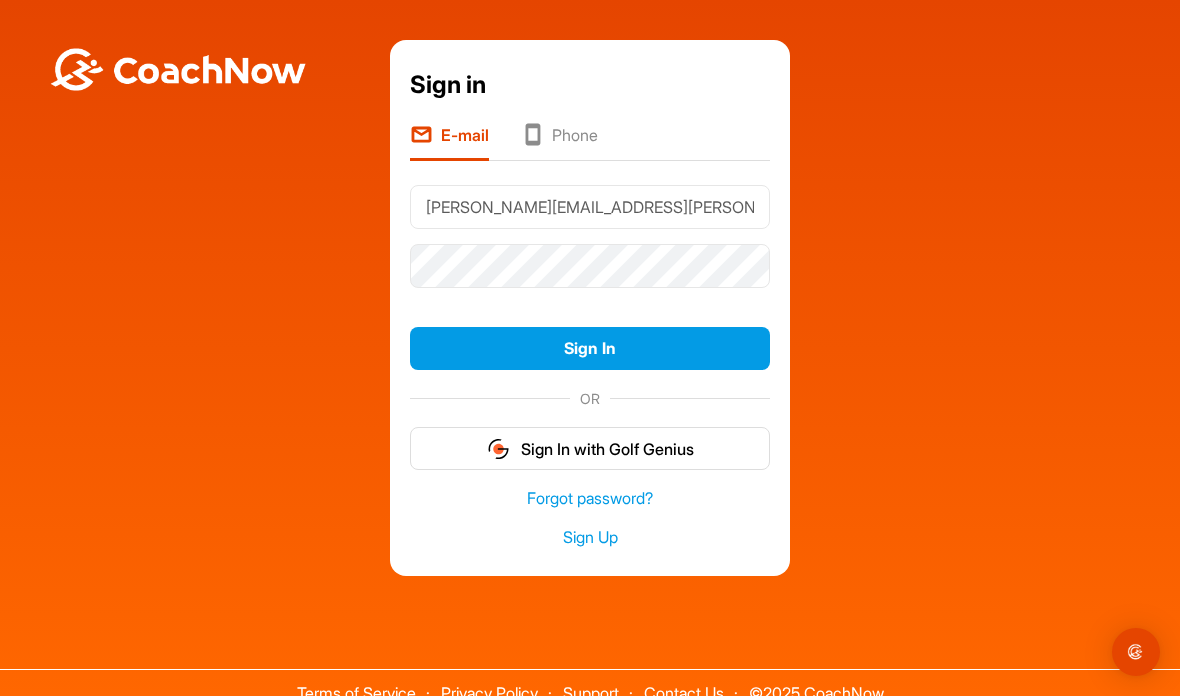 click on "Sign In" at bounding box center (590, 348) 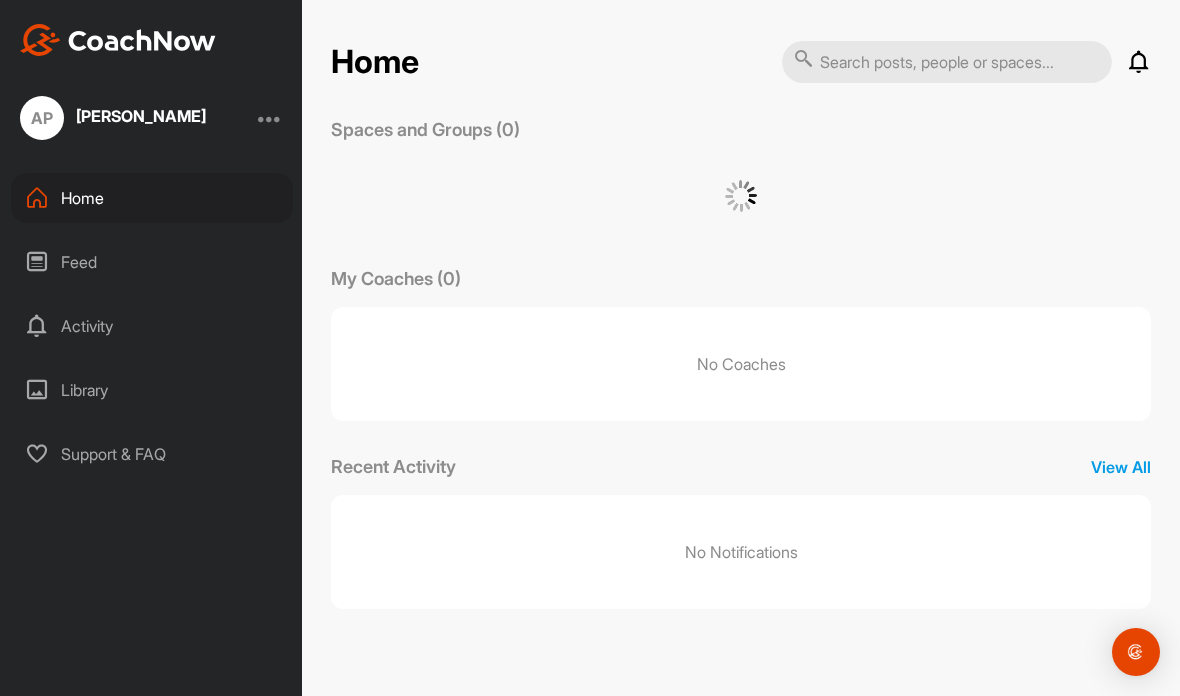 scroll, scrollTop: 0, scrollLeft: 0, axis: both 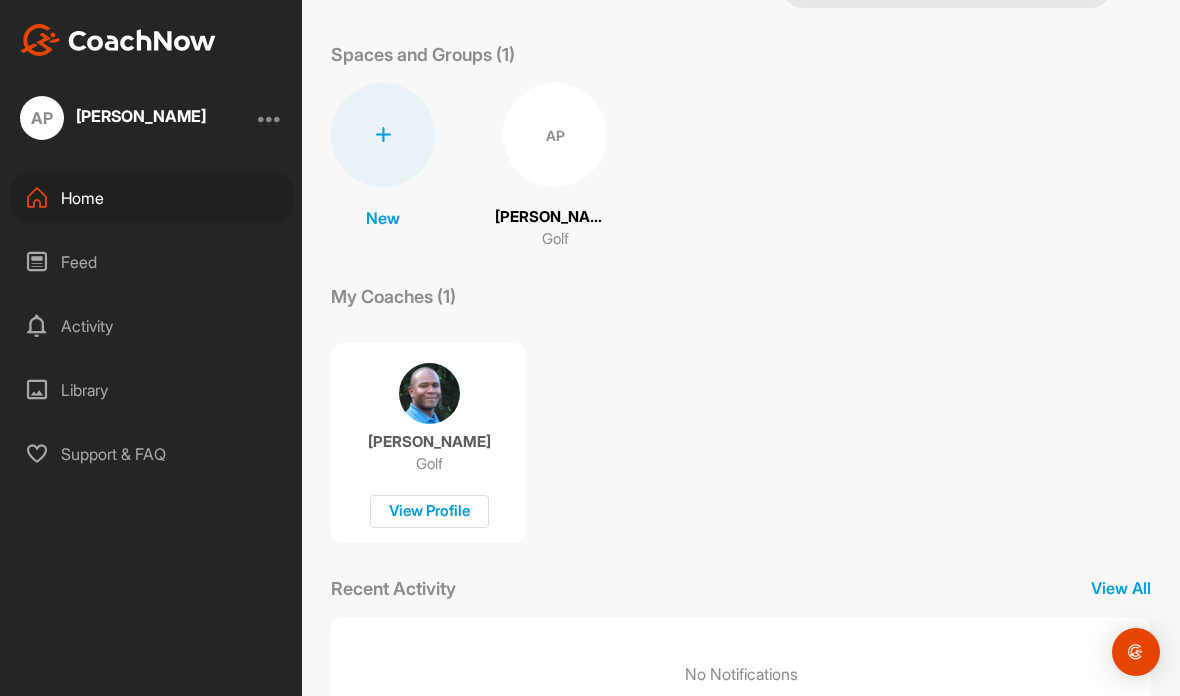 click on "Library" at bounding box center [152, 390] 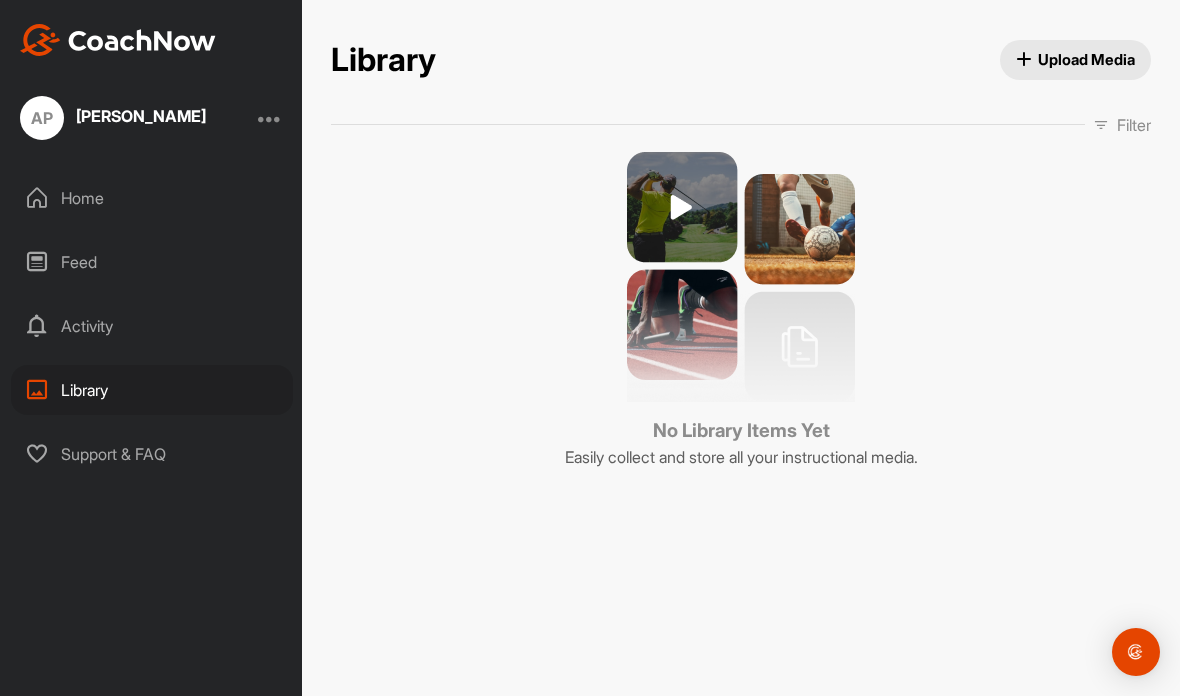 click on "Activity" at bounding box center [152, 326] 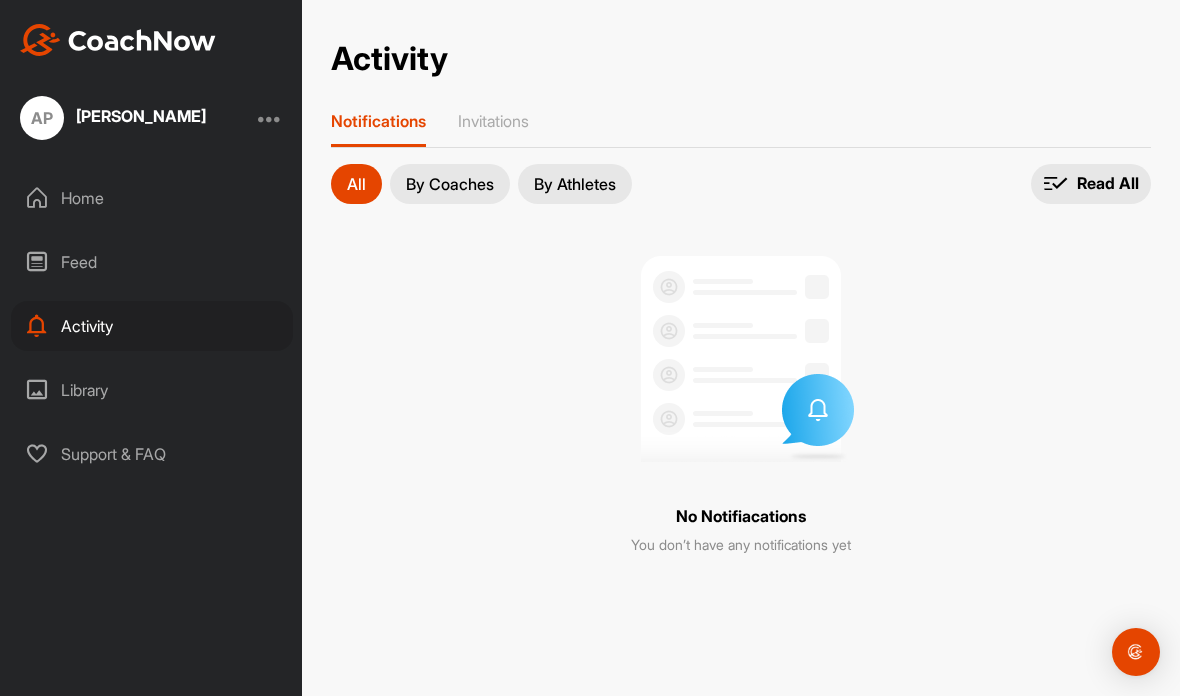 click on "Feed" at bounding box center (152, 262) 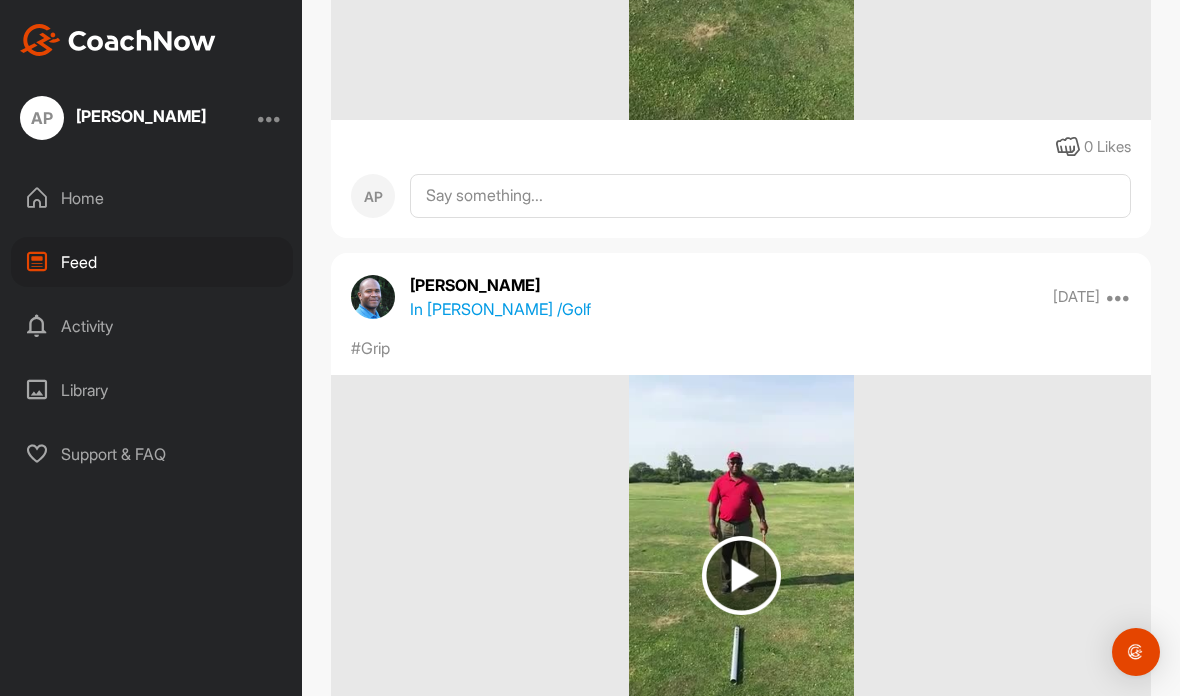 scroll, scrollTop: 4546, scrollLeft: 0, axis: vertical 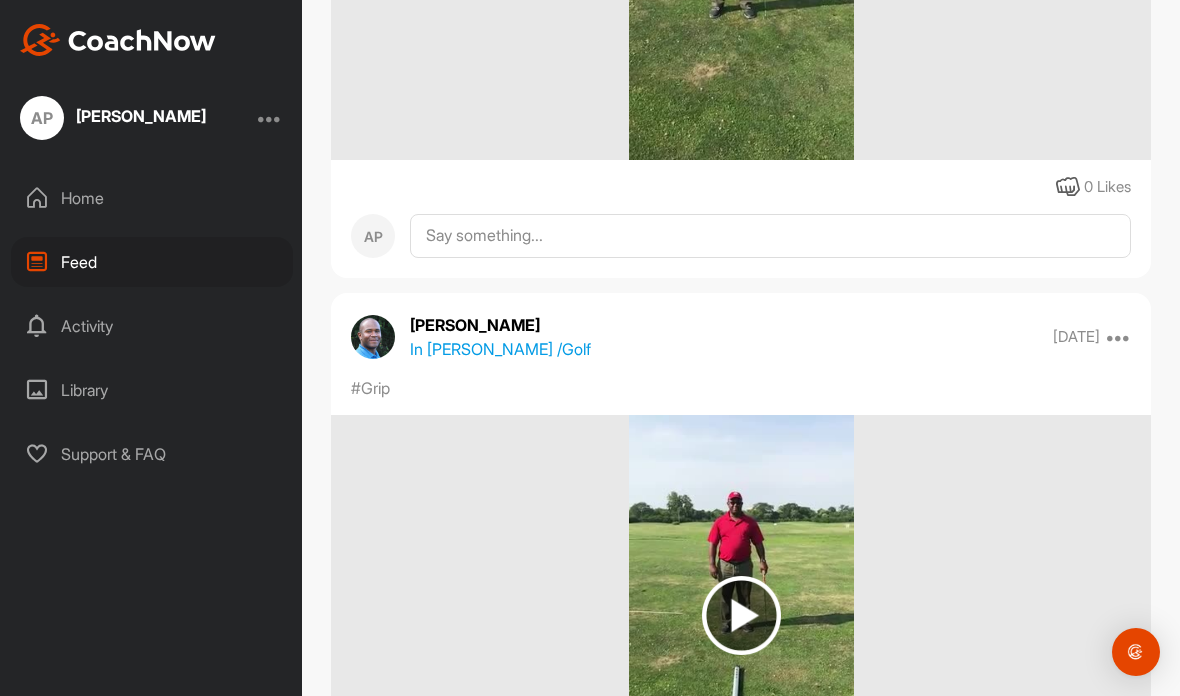 click at bounding box center [741, 615] 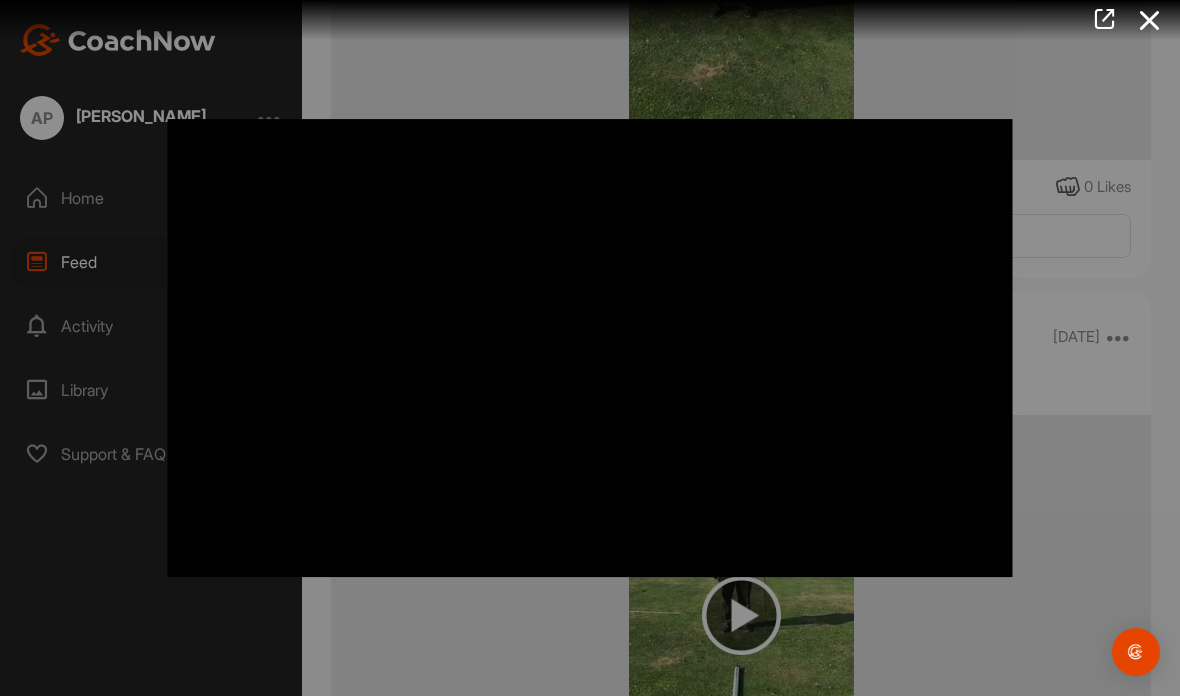 click at bounding box center [1150, 20] 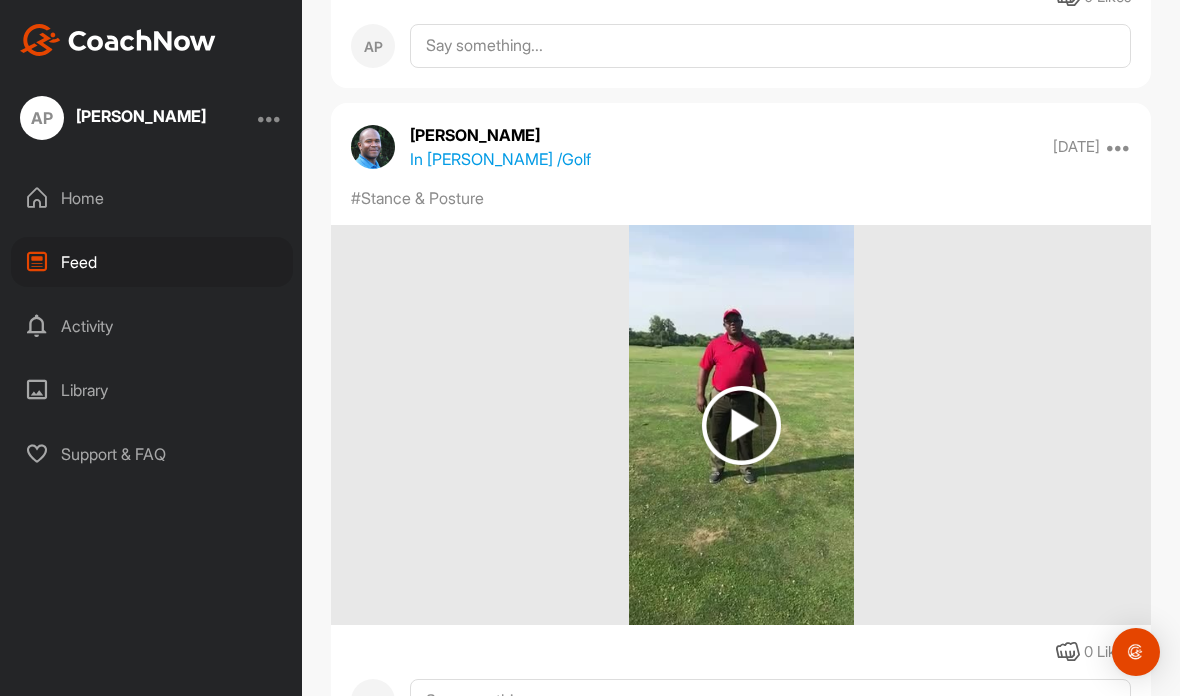 scroll, scrollTop: 4085, scrollLeft: 0, axis: vertical 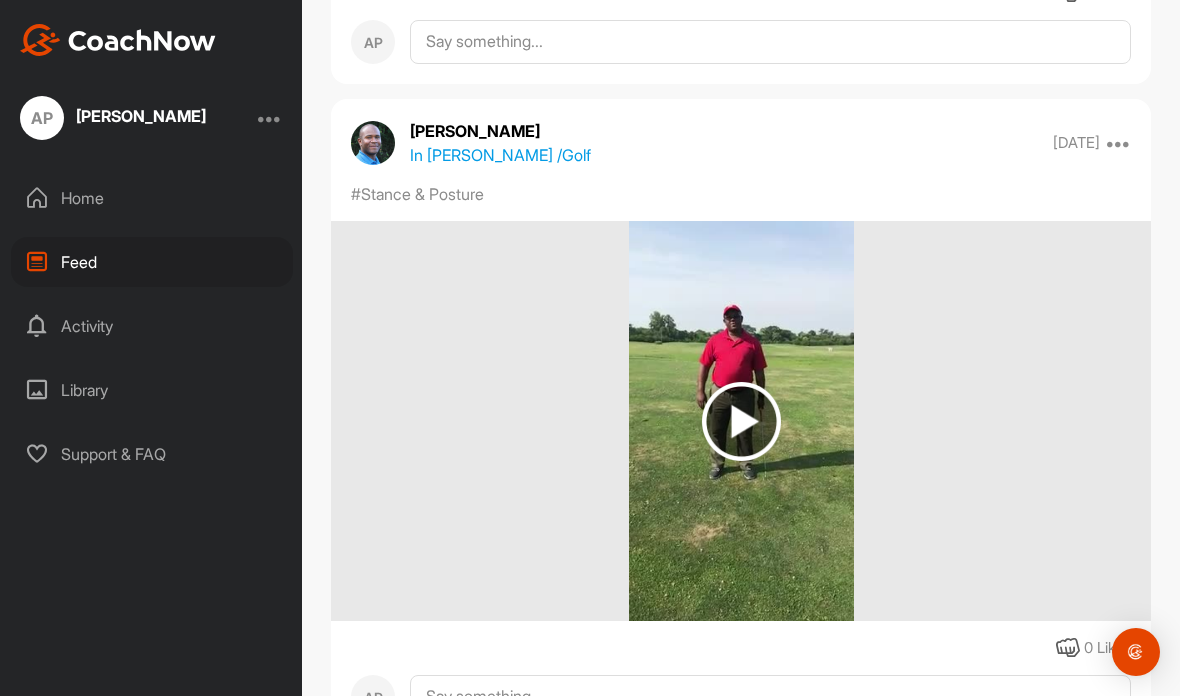 click at bounding box center [741, 421] 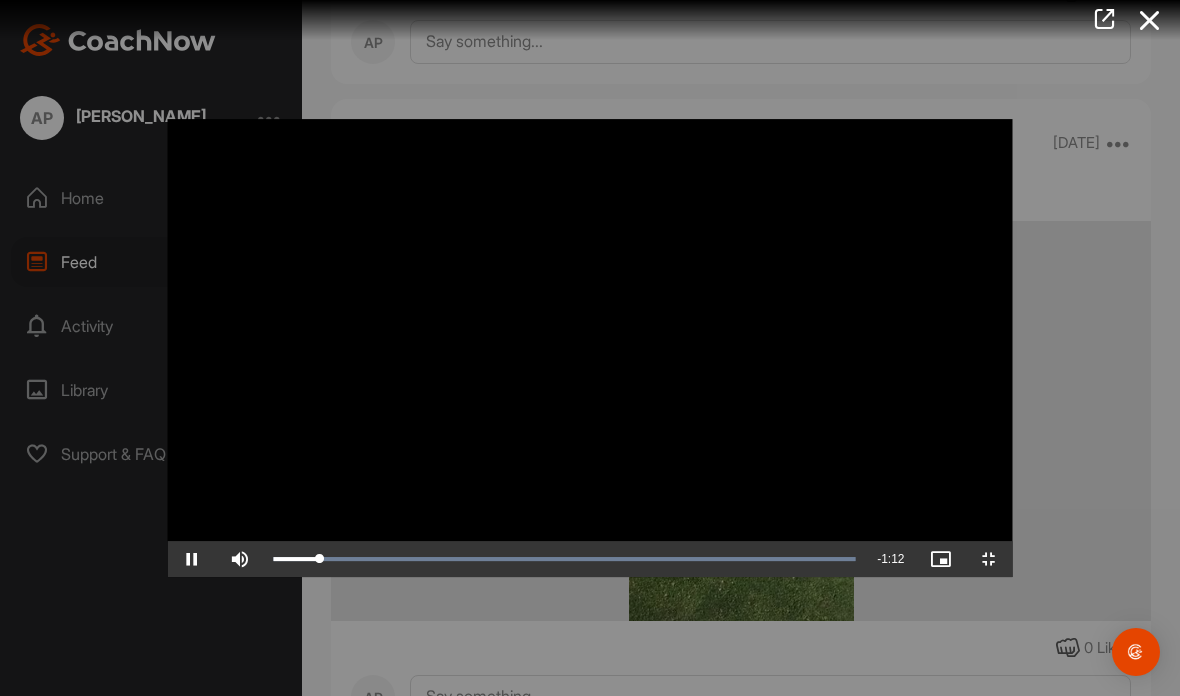 scroll, scrollTop: 0, scrollLeft: 0, axis: both 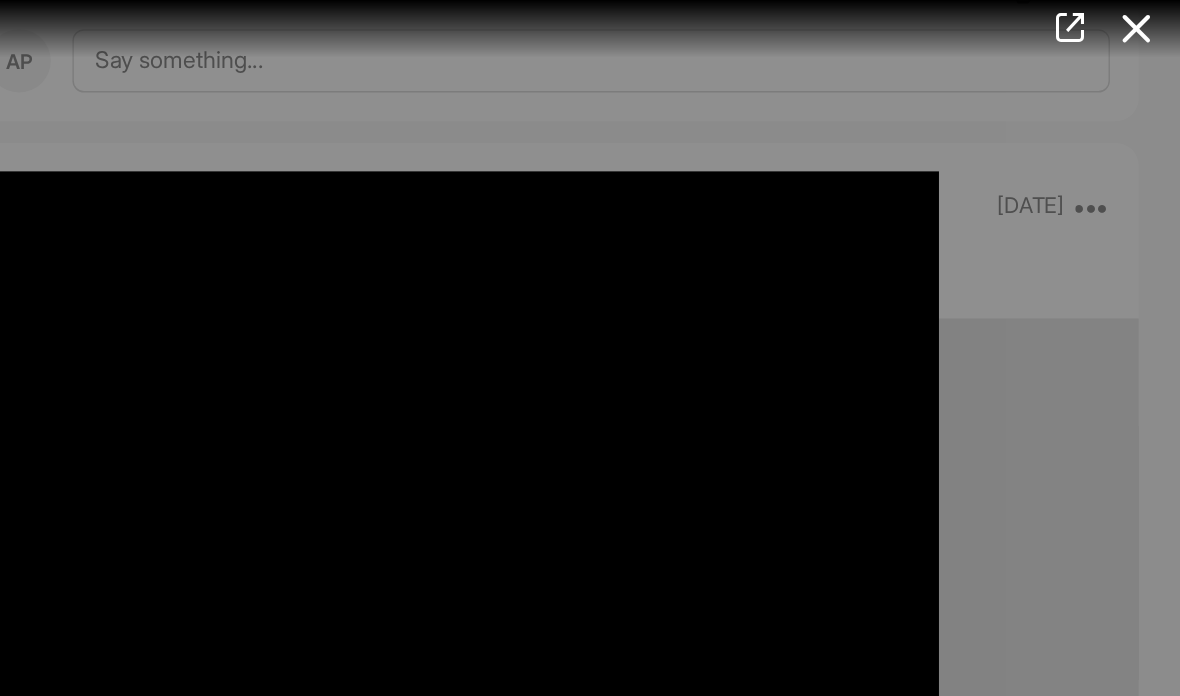 click at bounding box center (1150, 20) 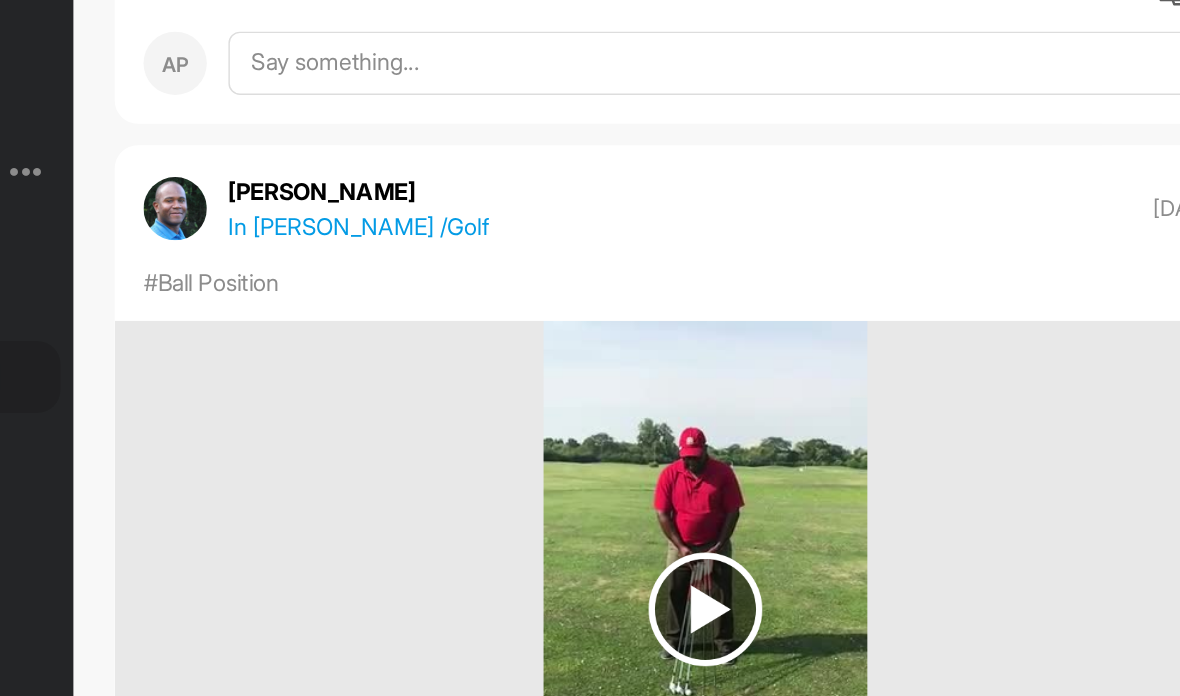scroll, scrollTop: 3429, scrollLeft: 0, axis: vertical 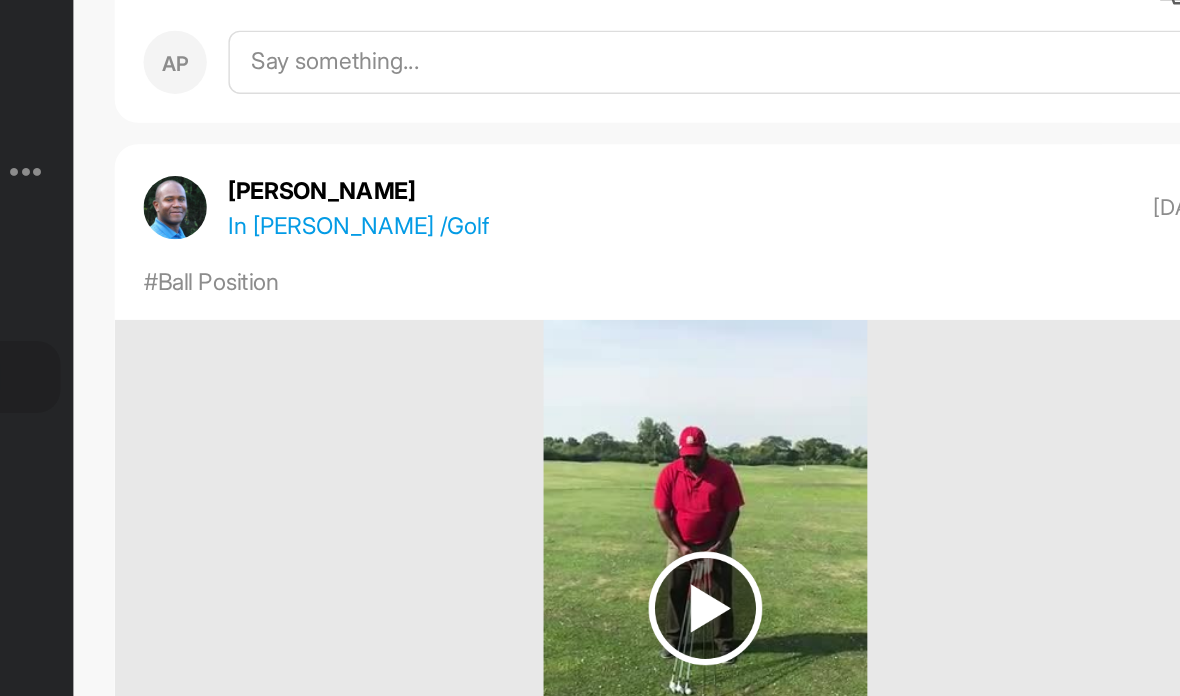 click at bounding box center [741, 422] 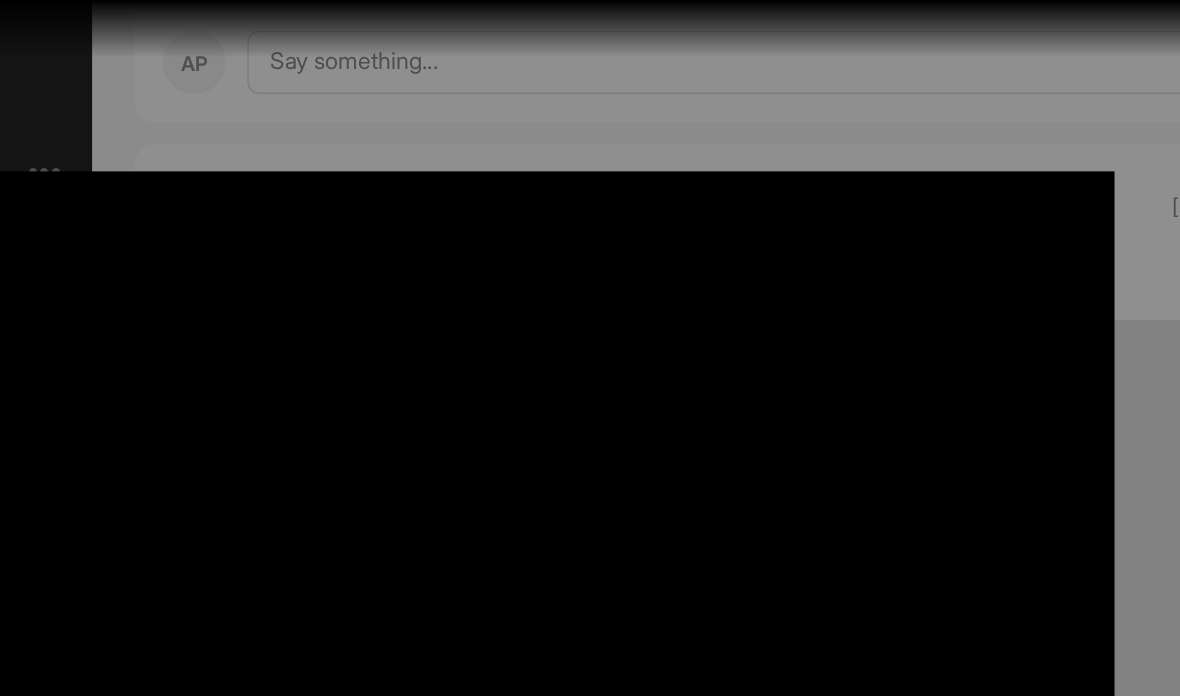 click at bounding box center [590, 348] 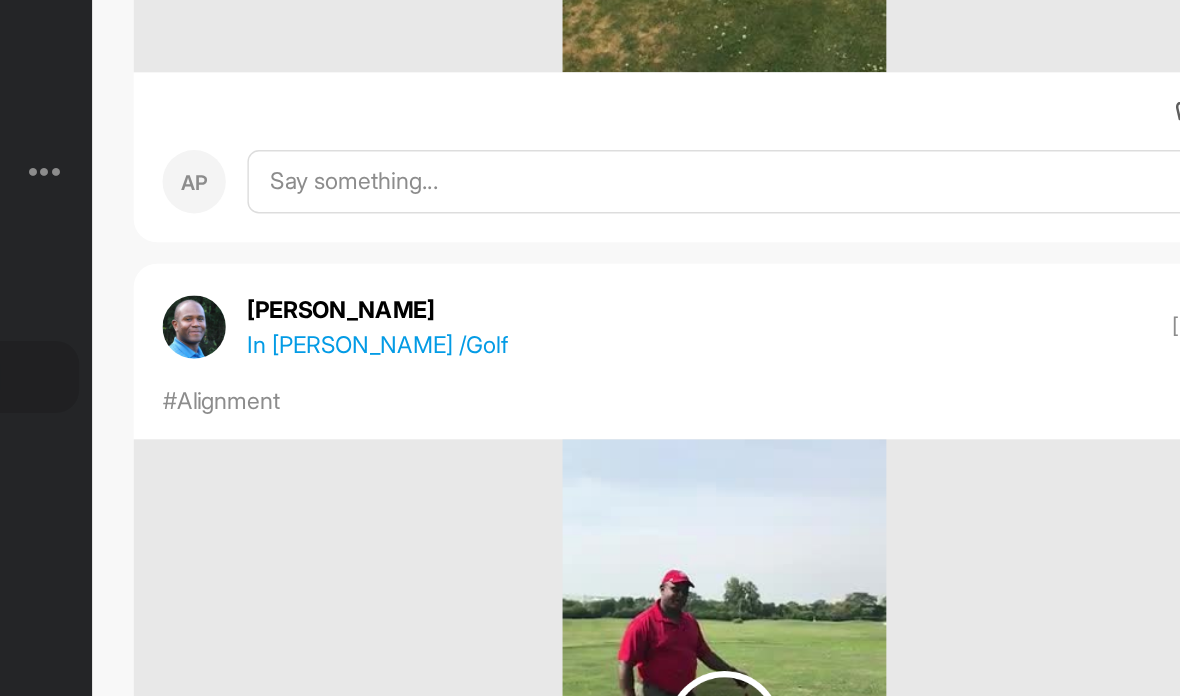 scroll, scrollTop: 2692, scrollLeft: 0, axis: vertical 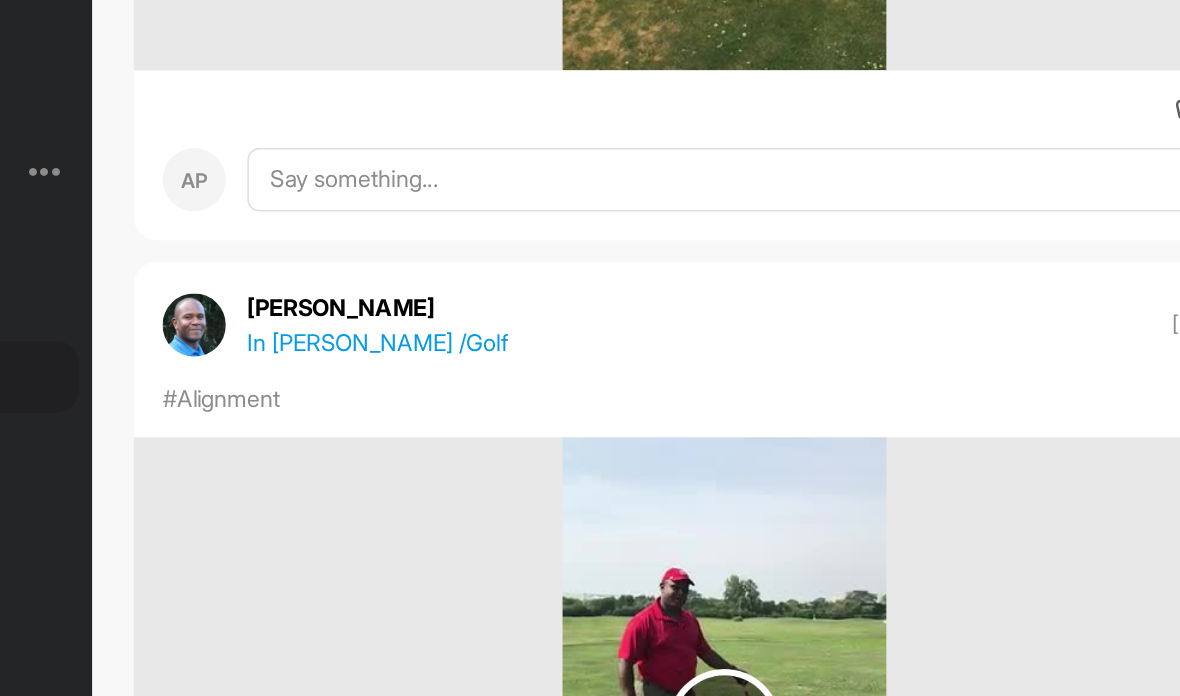 click at bounding box center (741, 504) 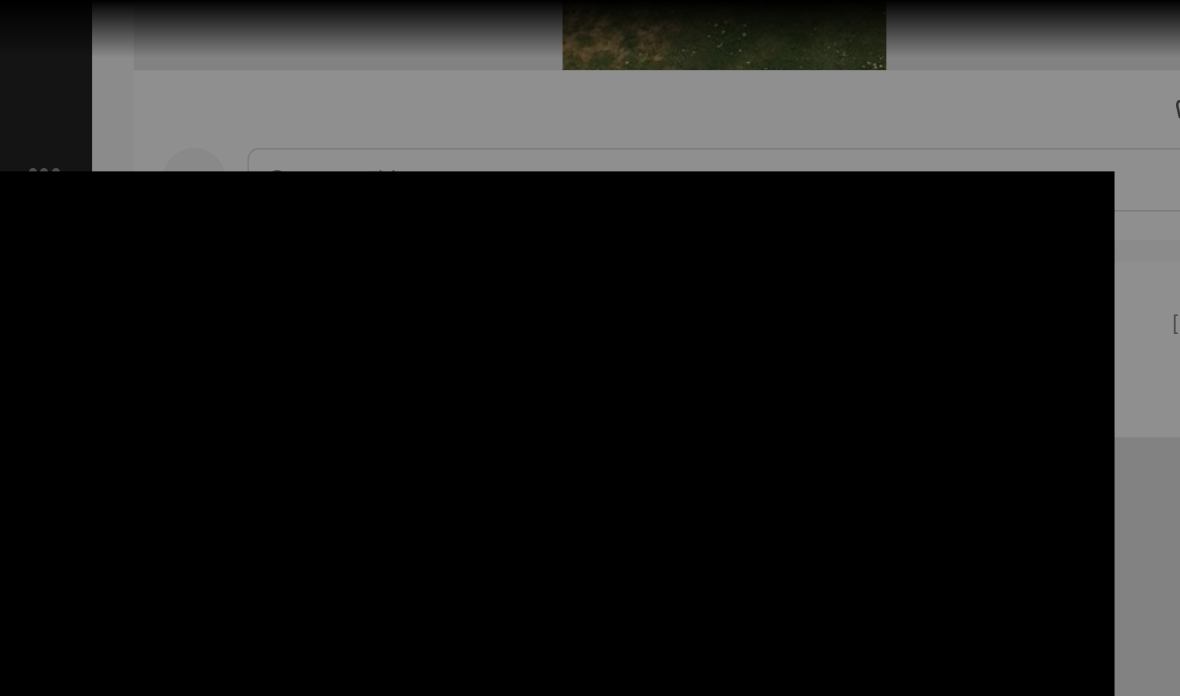 click at bounding box center [590, 348] 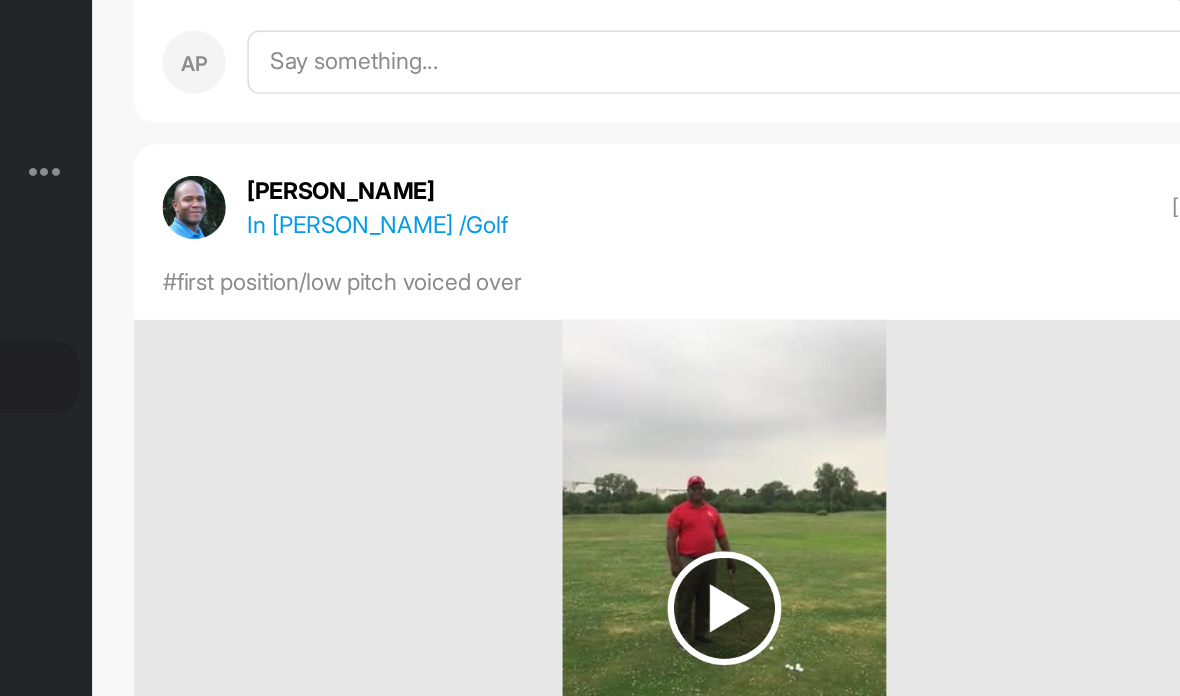 scroll, scrollTop: 2102, scrollLeft: 0, axis: vertical 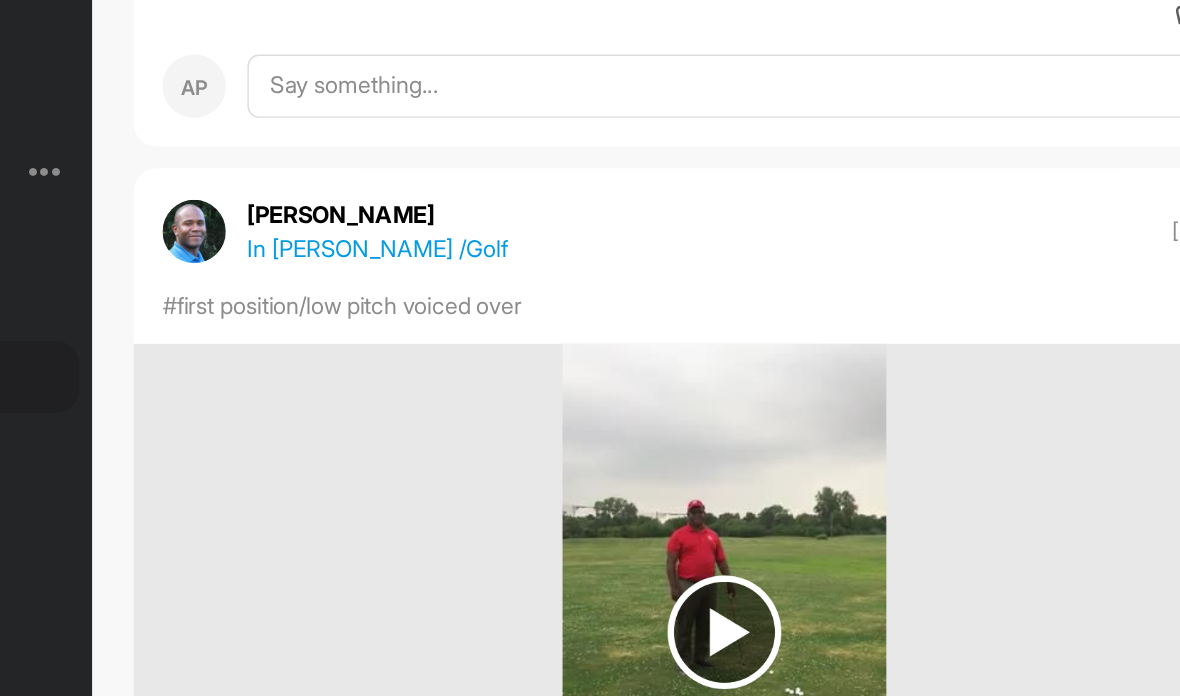 click at bounding box center [741, 439] 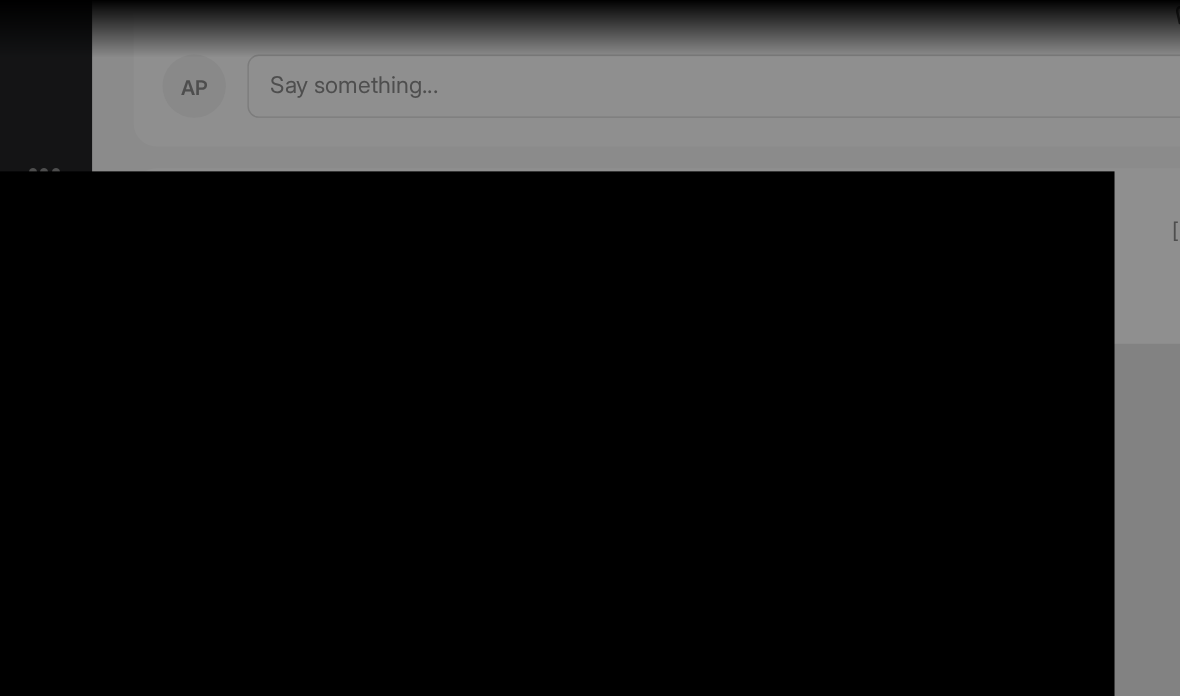 click at bounding box center [590, 348] 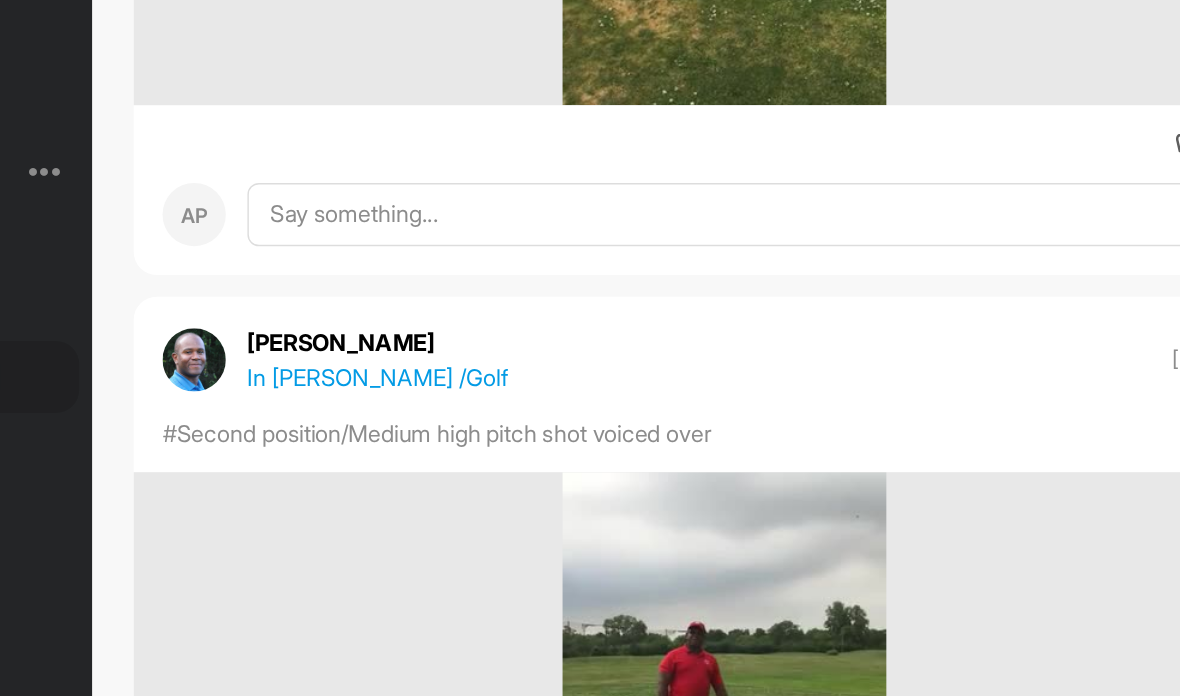 scroll, scrollTop: 1357, scrollLeft: 0, axis: vertical 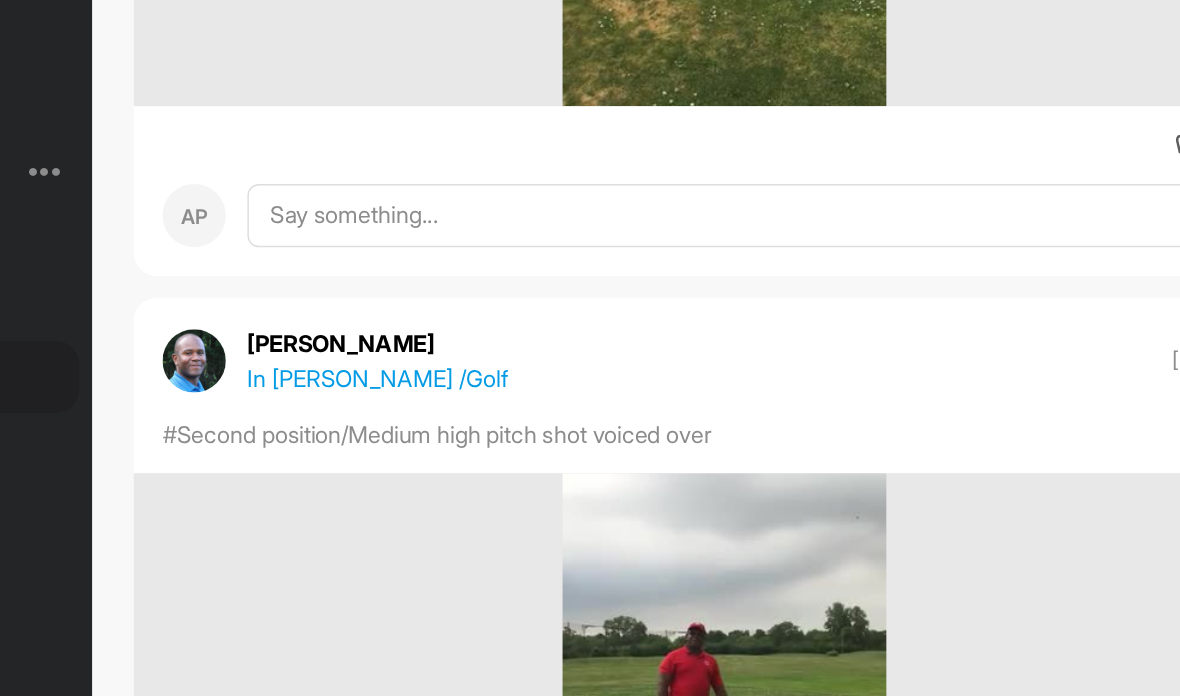 click at bounding box center [741, 529] 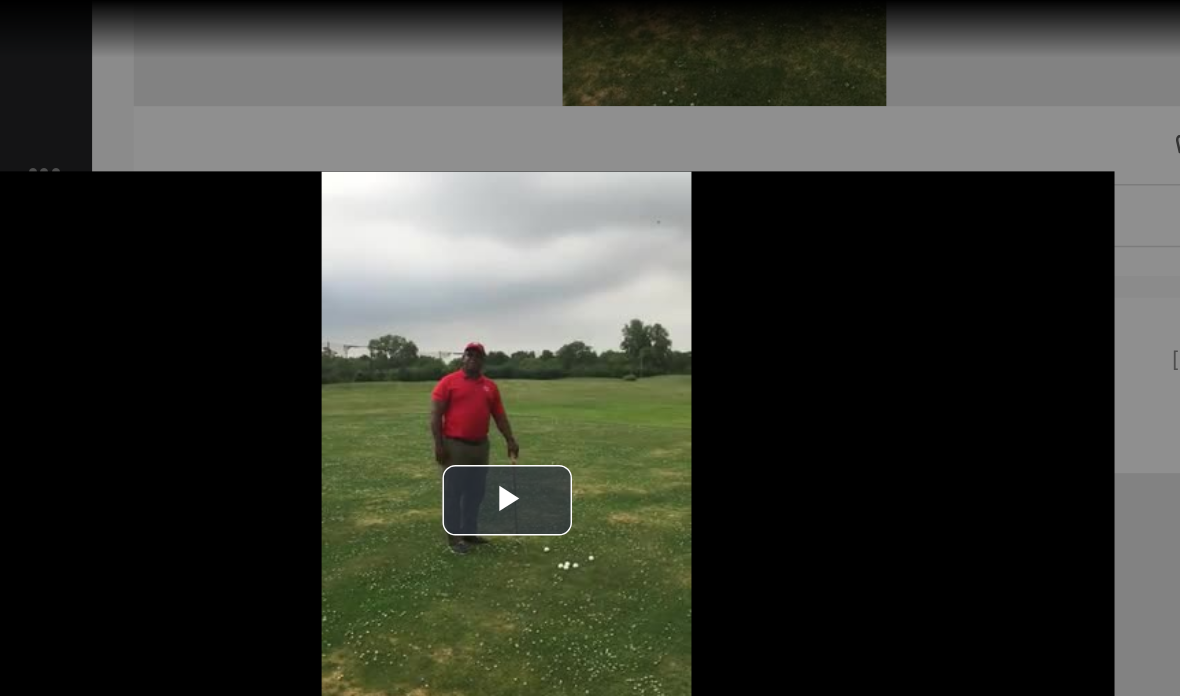 click at bounding box center [590, 348] 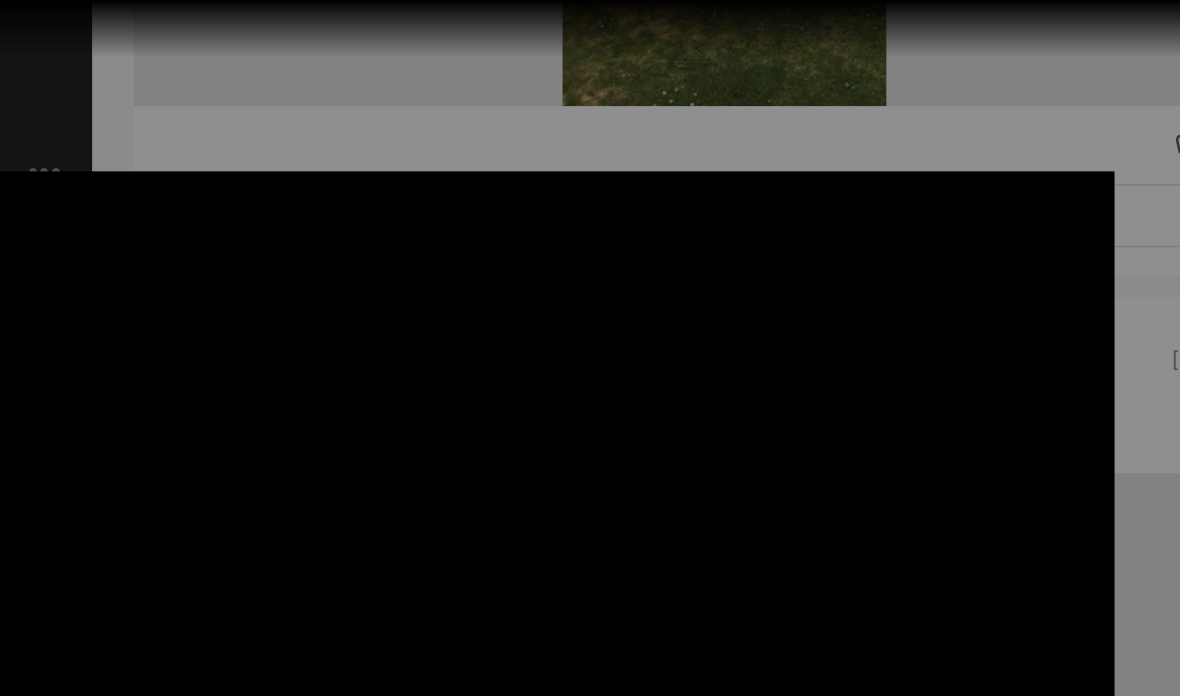 click at bounding box center (590, 348) 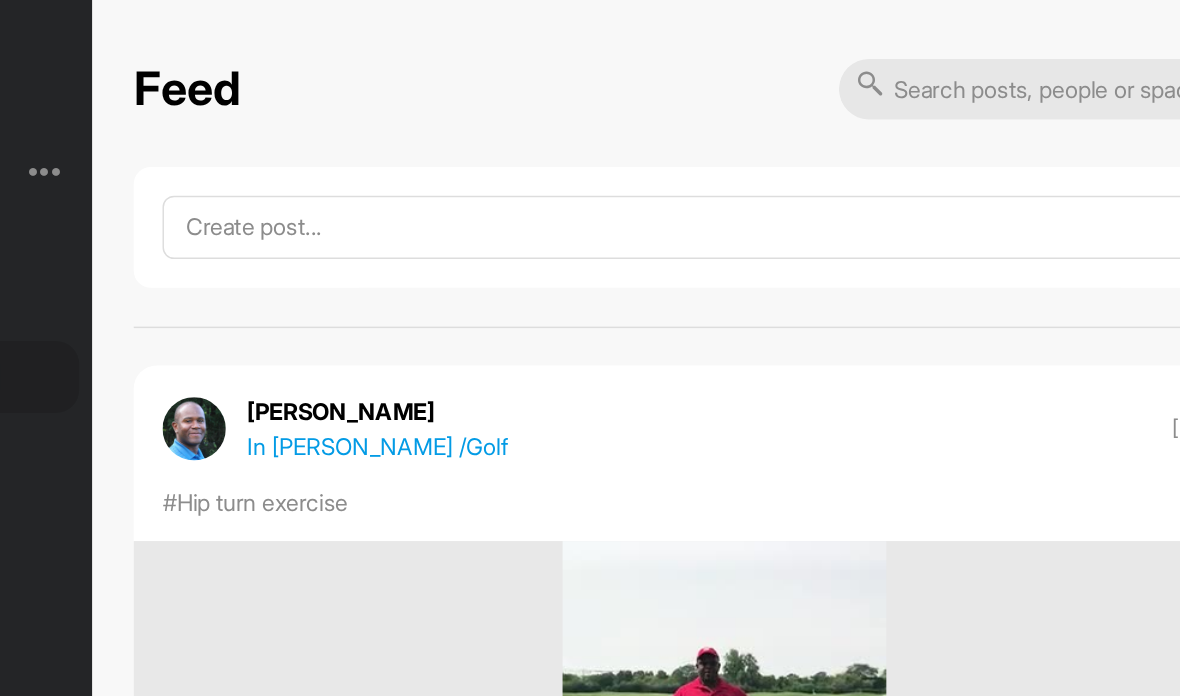scroll, scrollTop: 0, scrollLeft: 0, axis: both 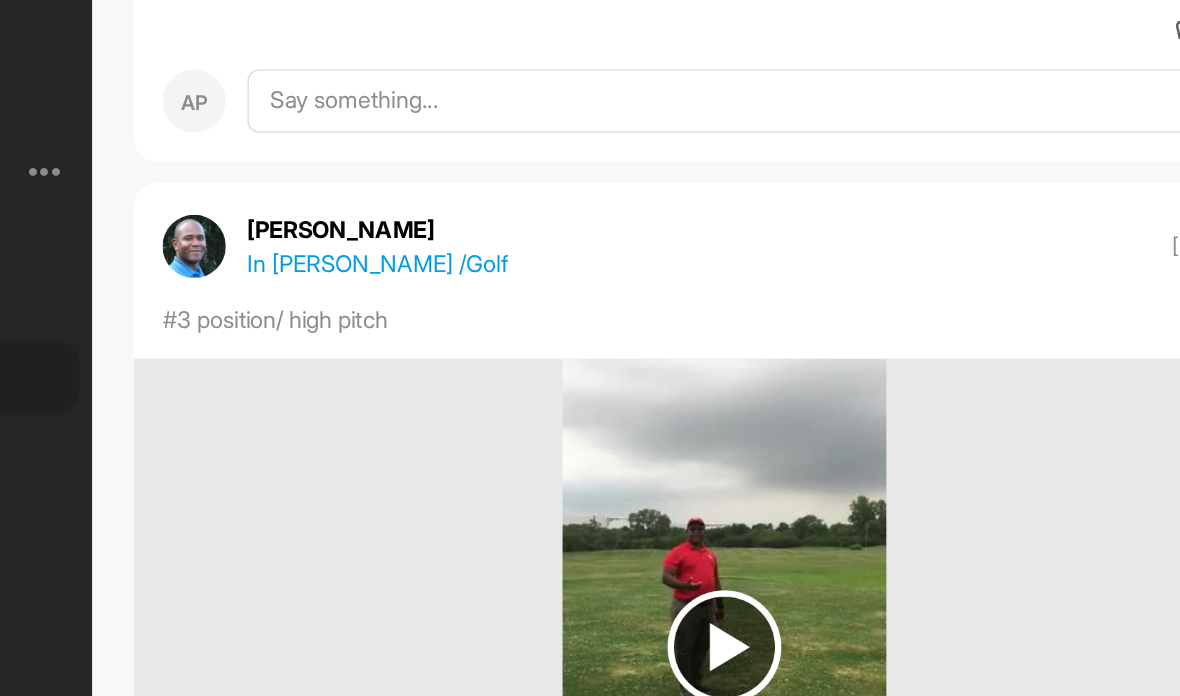 click at bounding box center [741, 449] 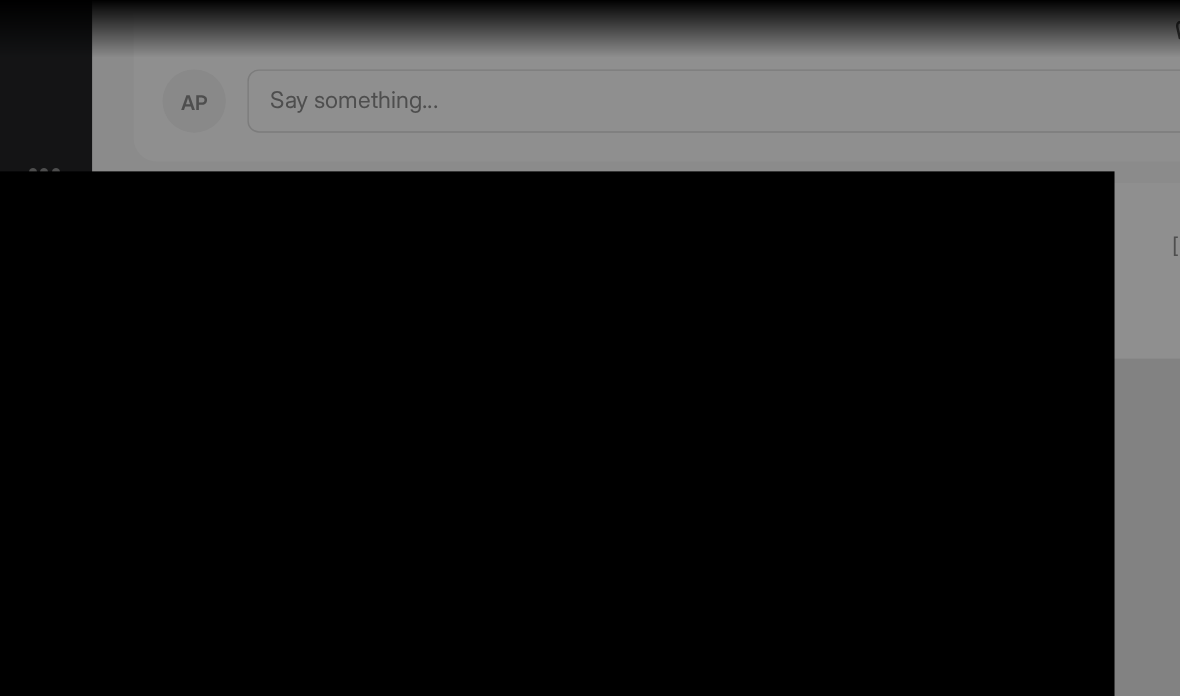 click at bounding box center [590, 348] 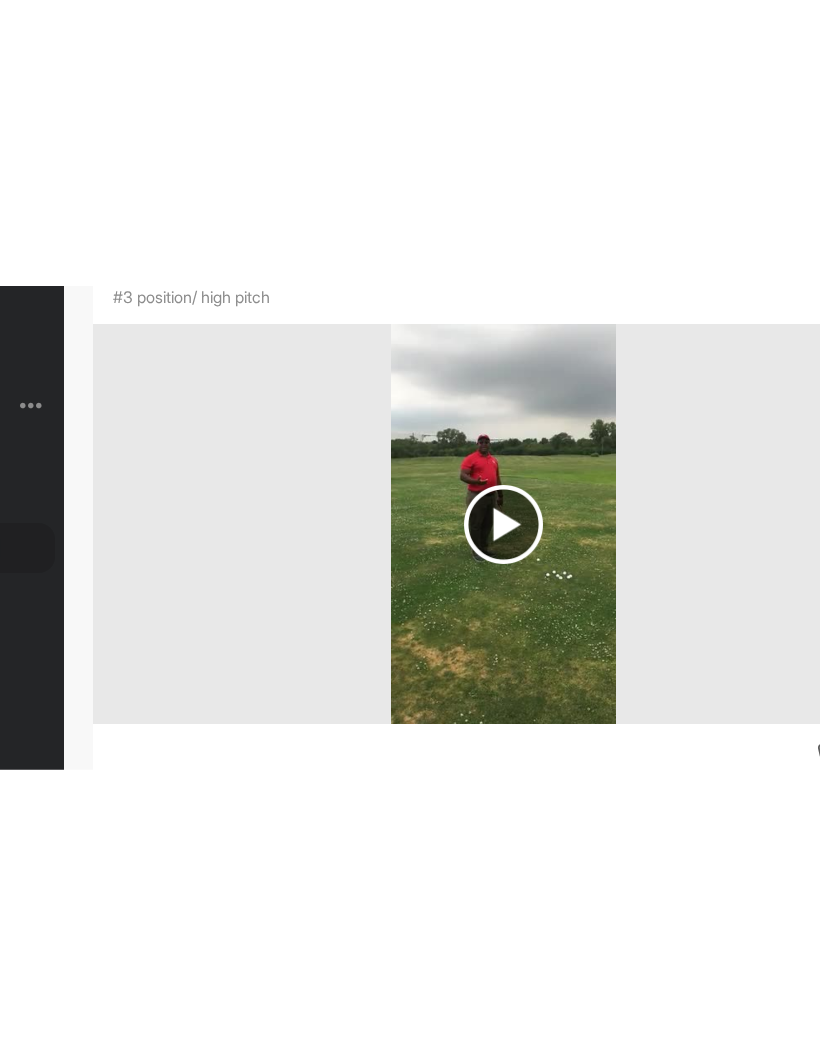 scroll, scrollTop: 994, scrollLeft: 0, axis: vertical 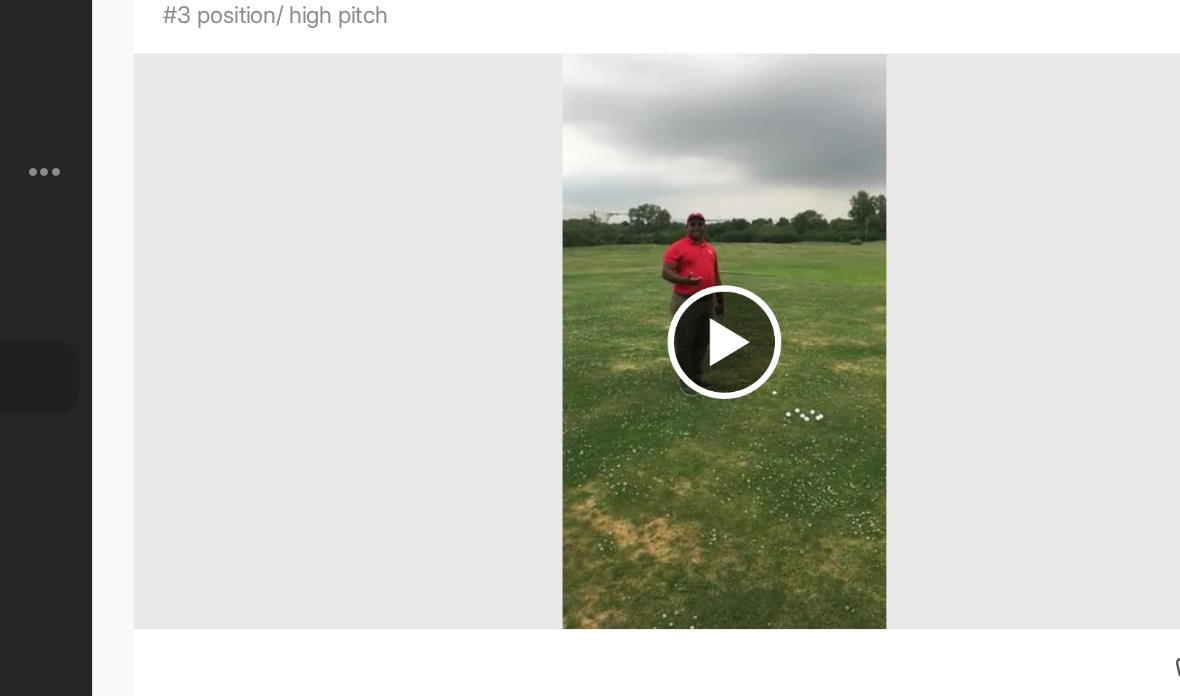click at bounding box center (770, 513) 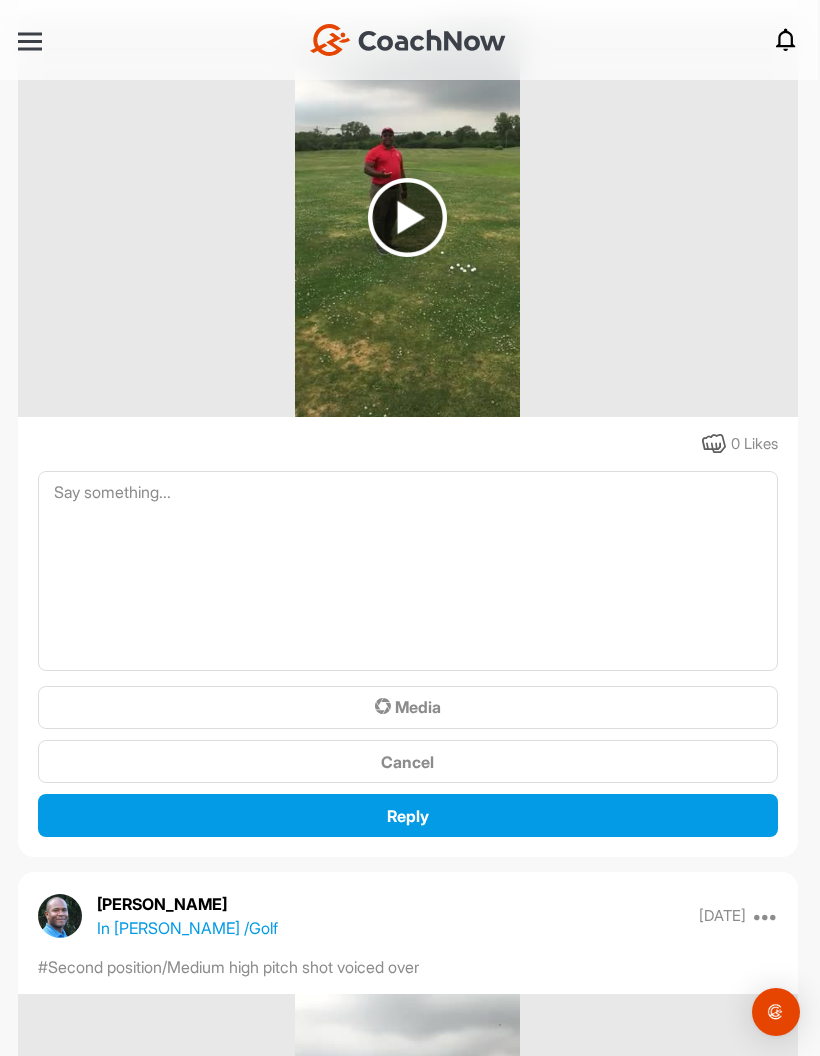 click at bounding box center [714, 444] 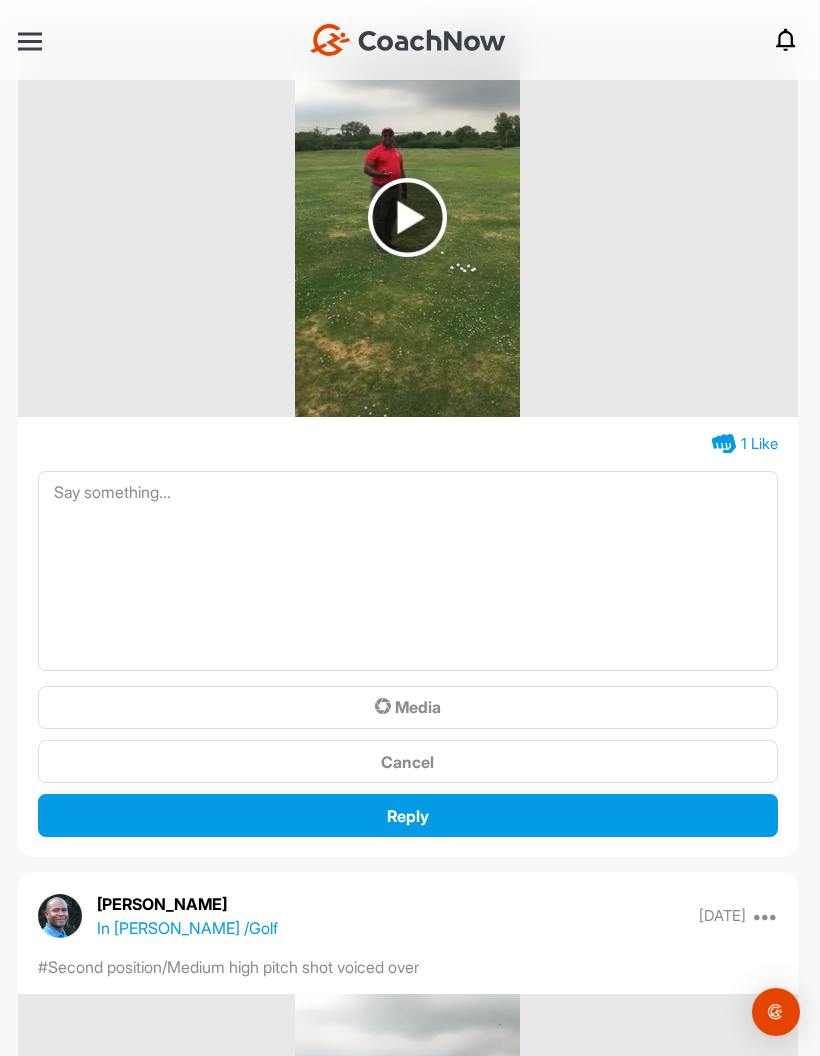 click at bounding box center (408, 217) 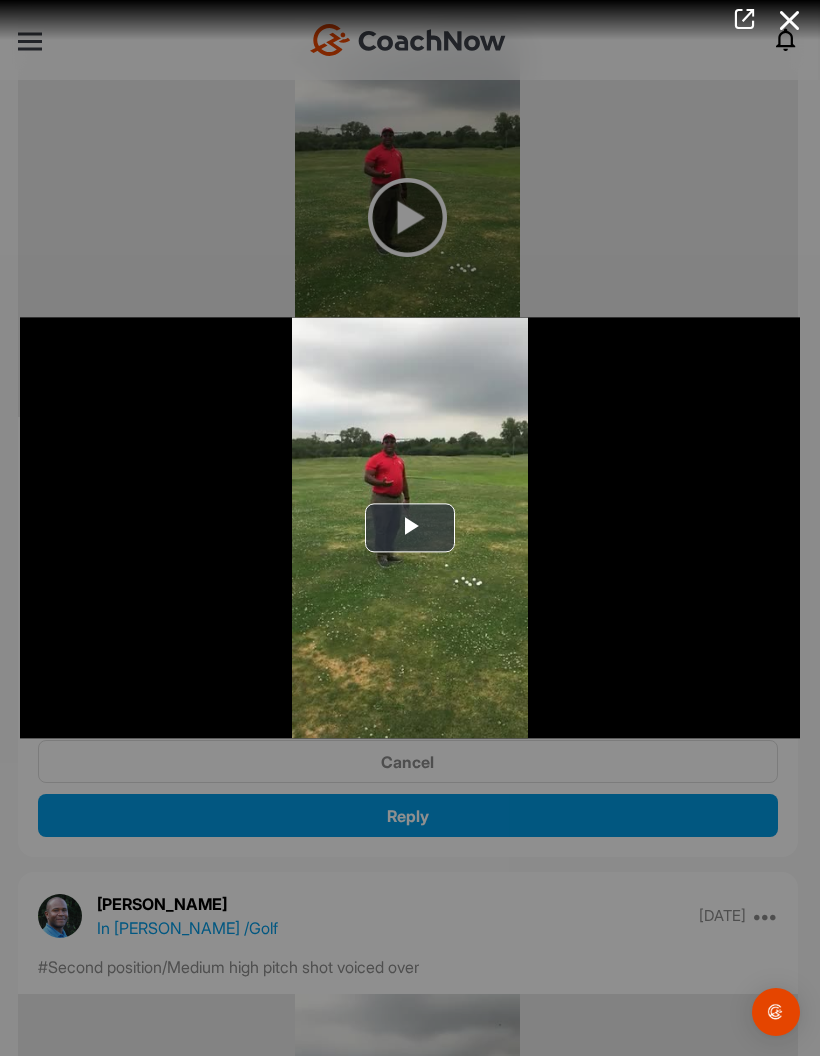 click at bounding box center (410, 528) 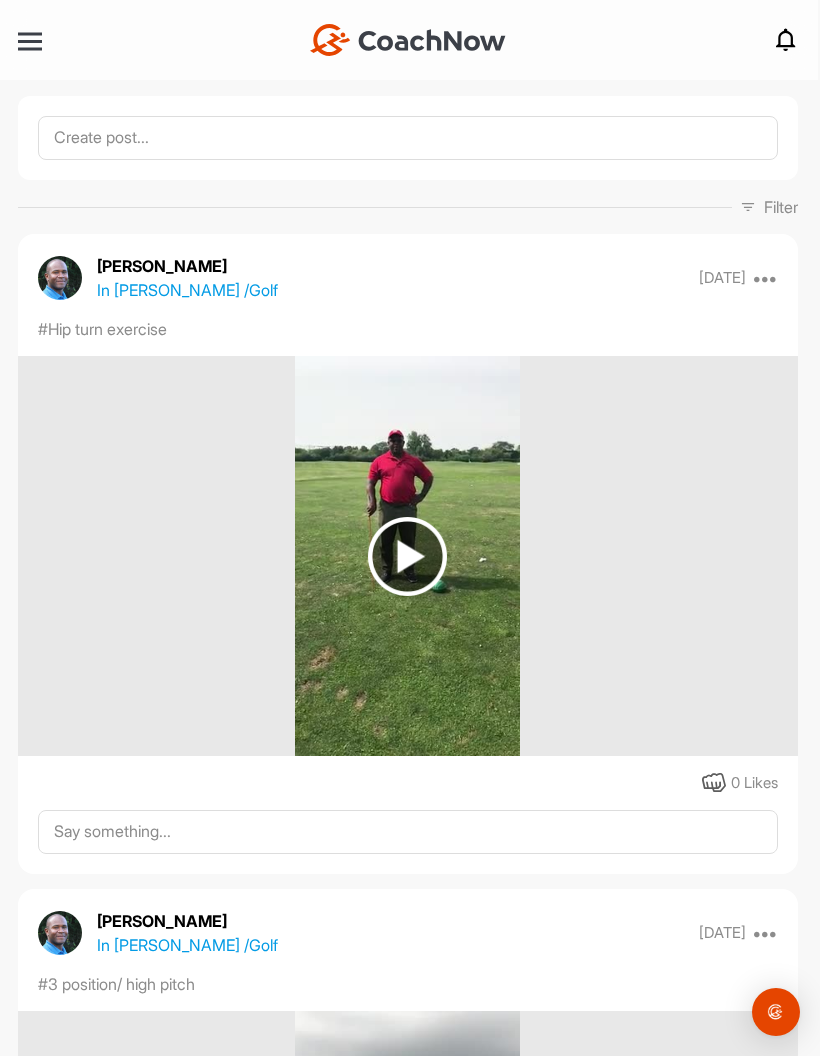 scroll, scrollTop: 0, scrollLeft: 0, axis: both 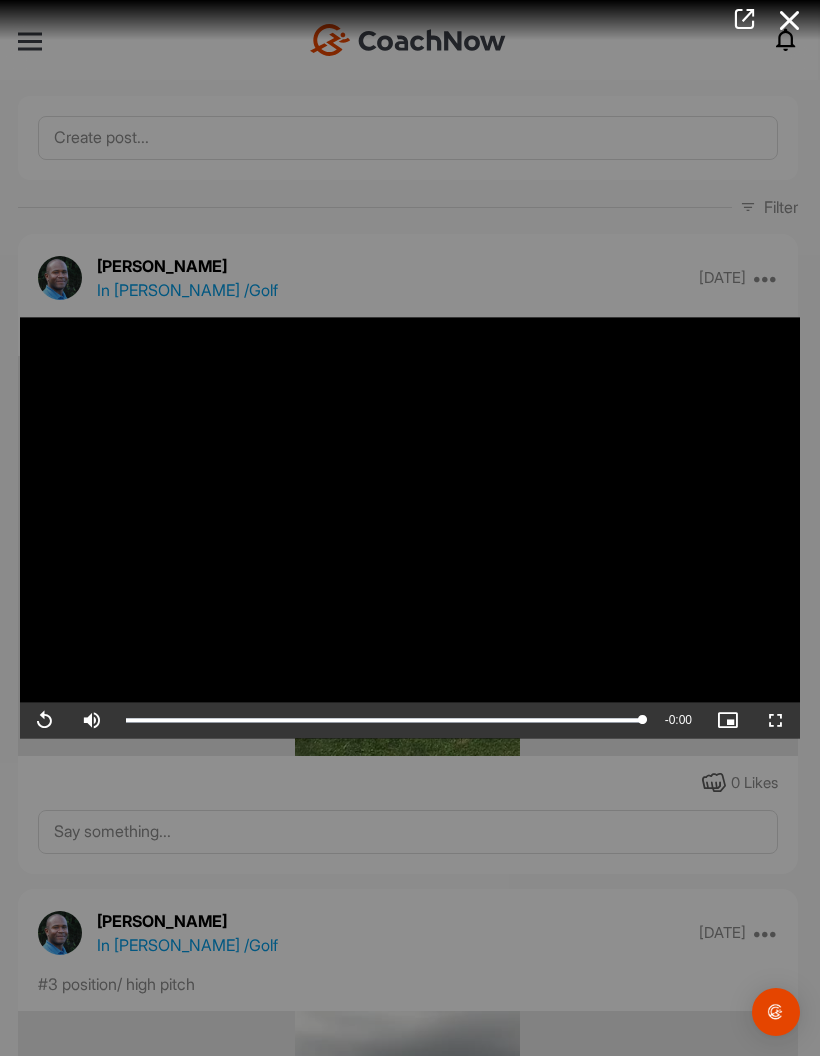 click at bounding box center [410, 528] 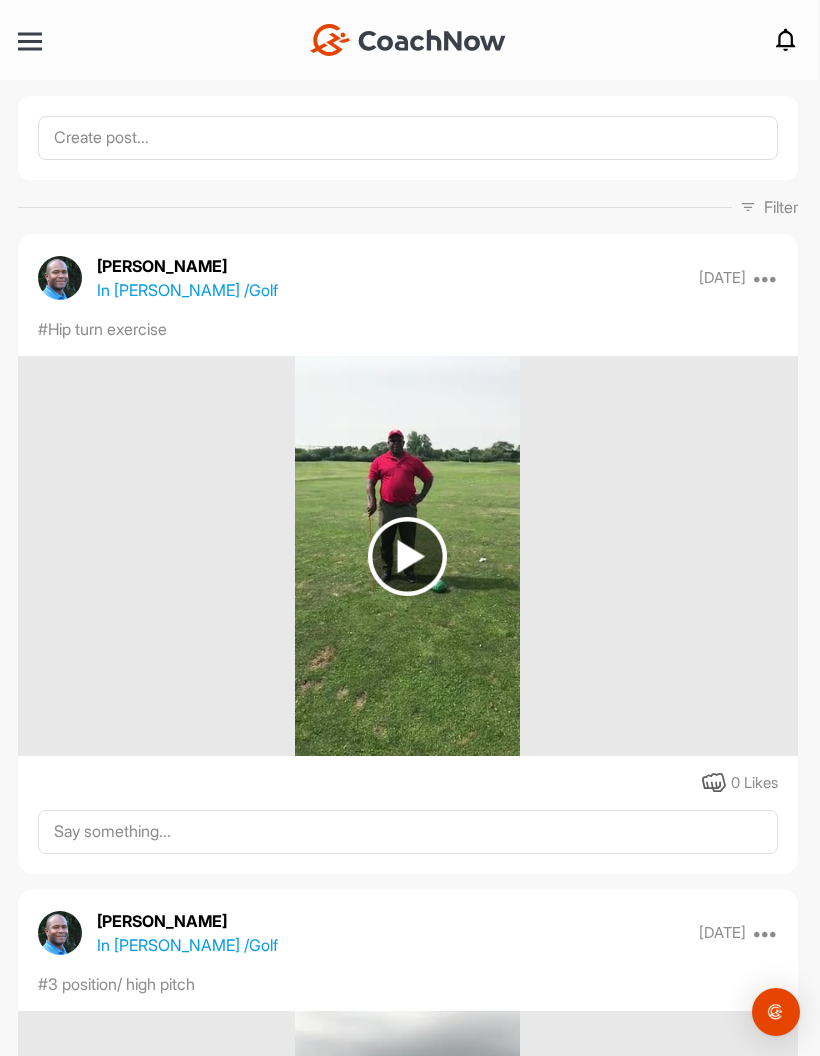 scroll, scrollTop: 0, scrollLeft: 0, axis: both 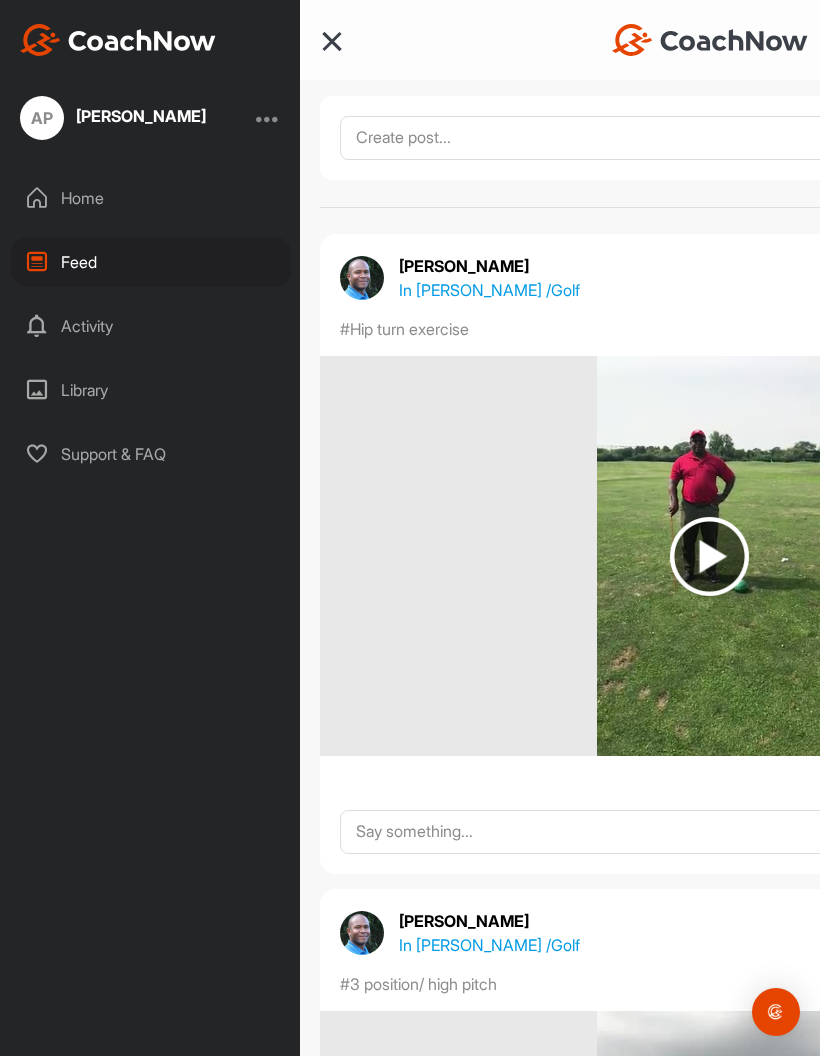 click on "Library" at bounding box center (151, 390) 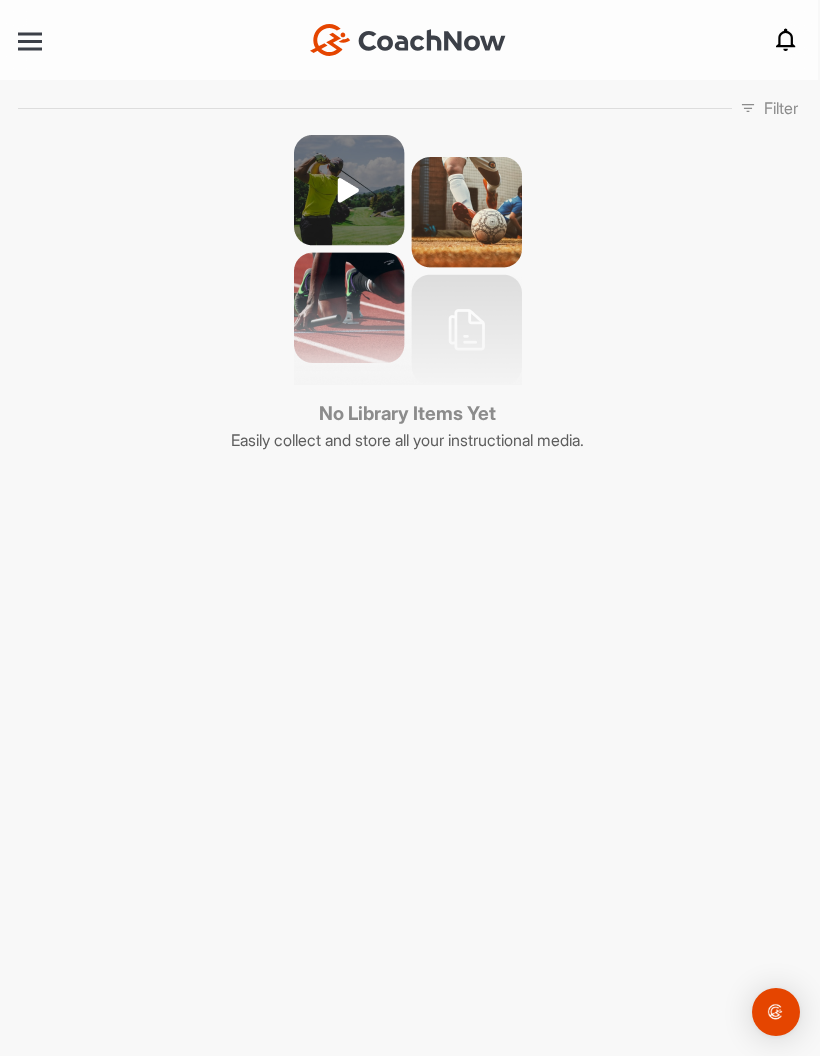click on "No Library Items Yet Easily collect and store all your instructional media." at bounding box center (408, 293) 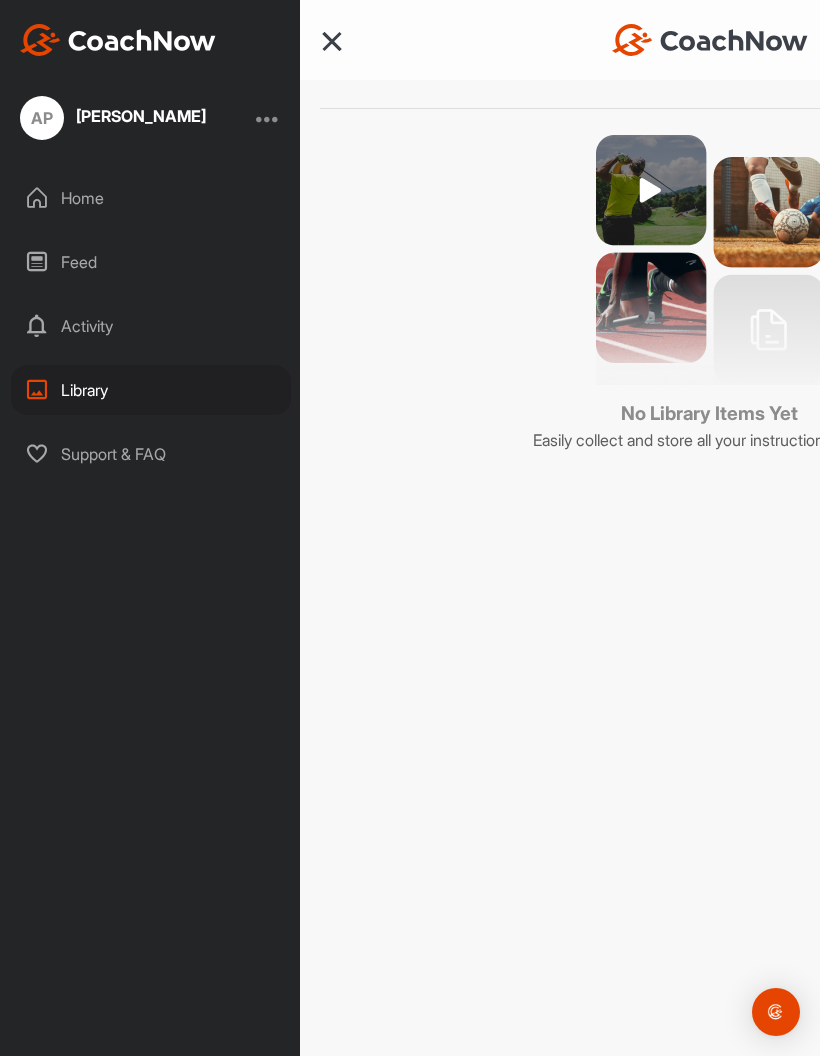 click at bounding box center (332, 41) 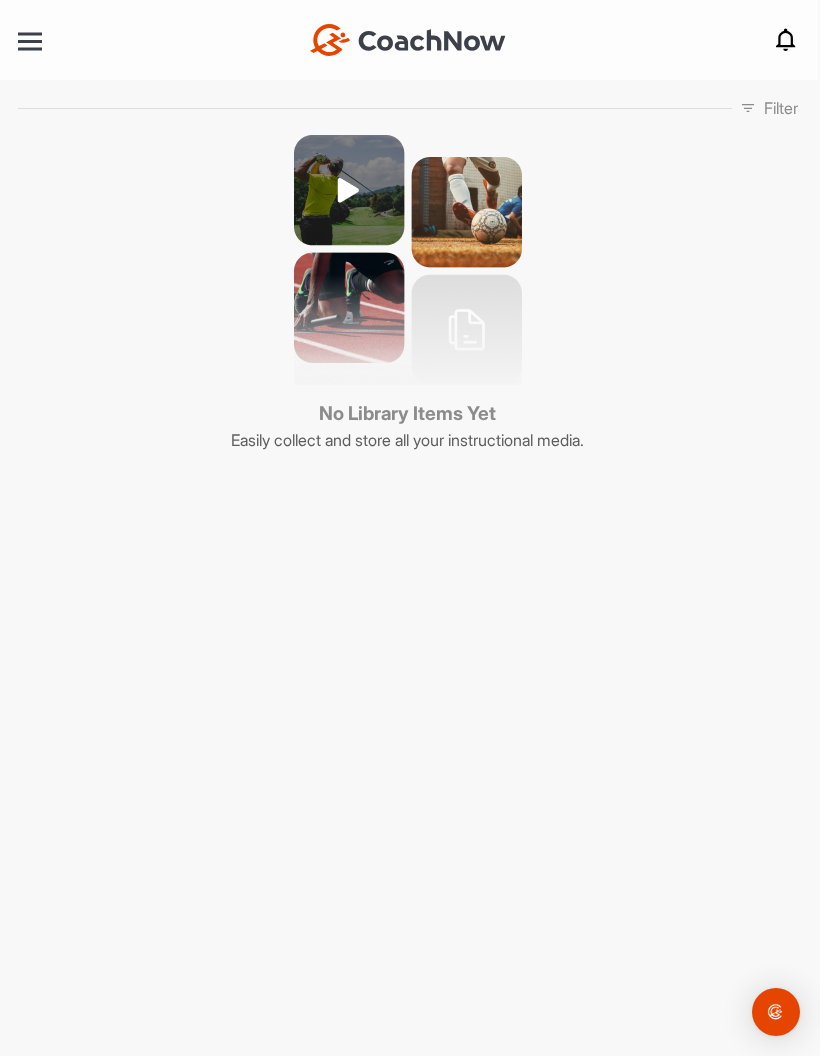 click at bounding box center (30, 41) 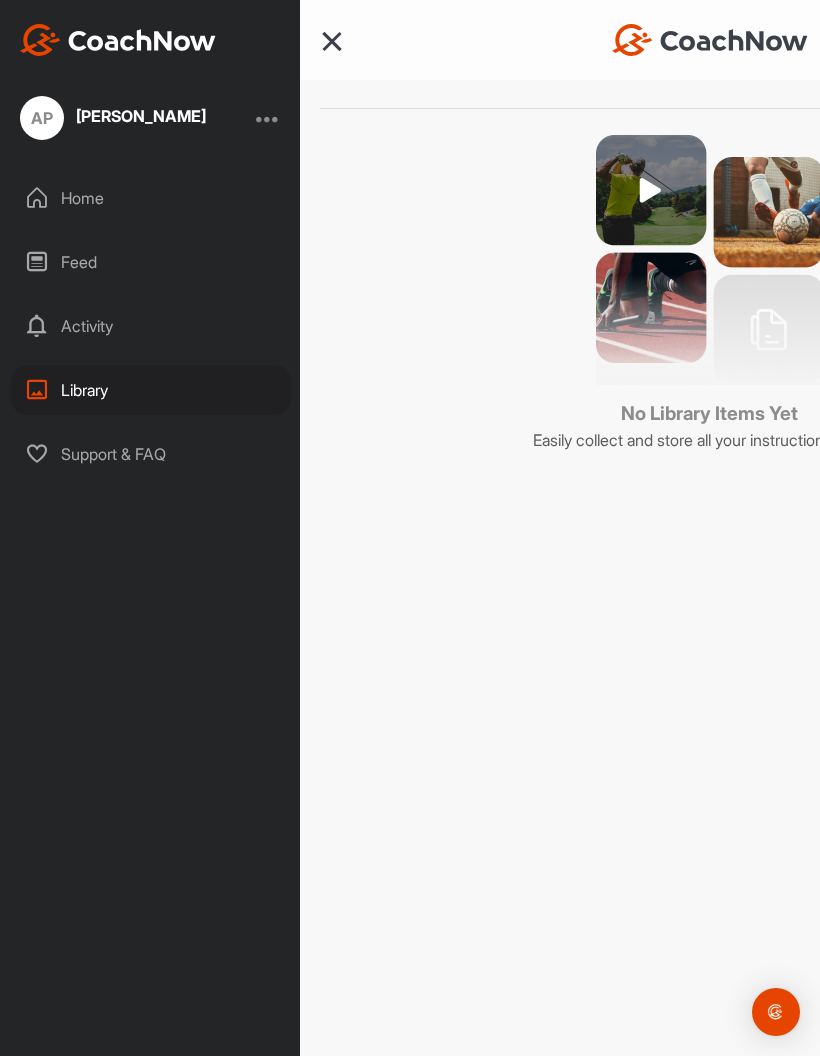 click on "Home" at bounding box center (151, 198) 